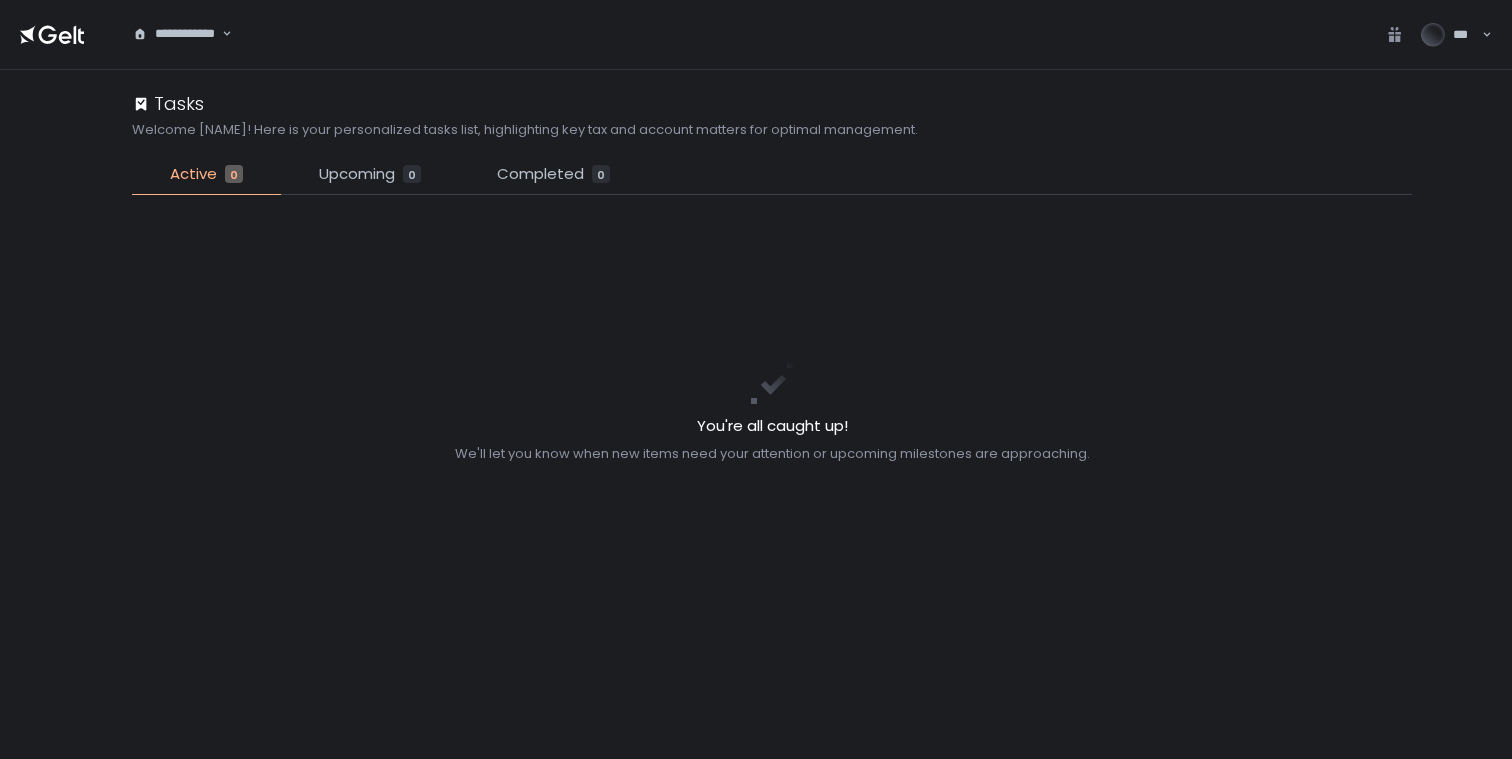 scroll, scrollTop: 0, scrollLeft: 0, axis: both 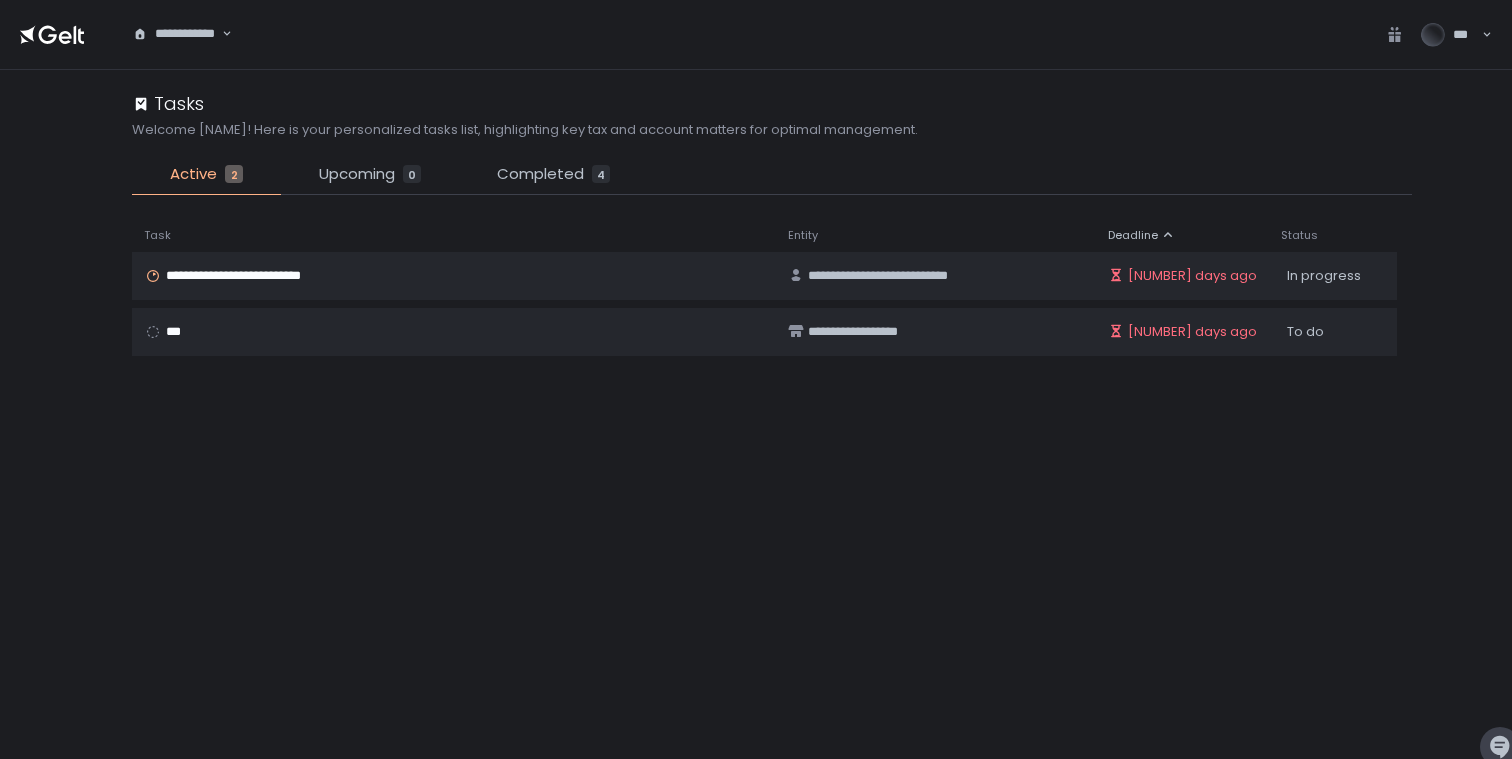 click on "**********" at bounding box center (176, 34) 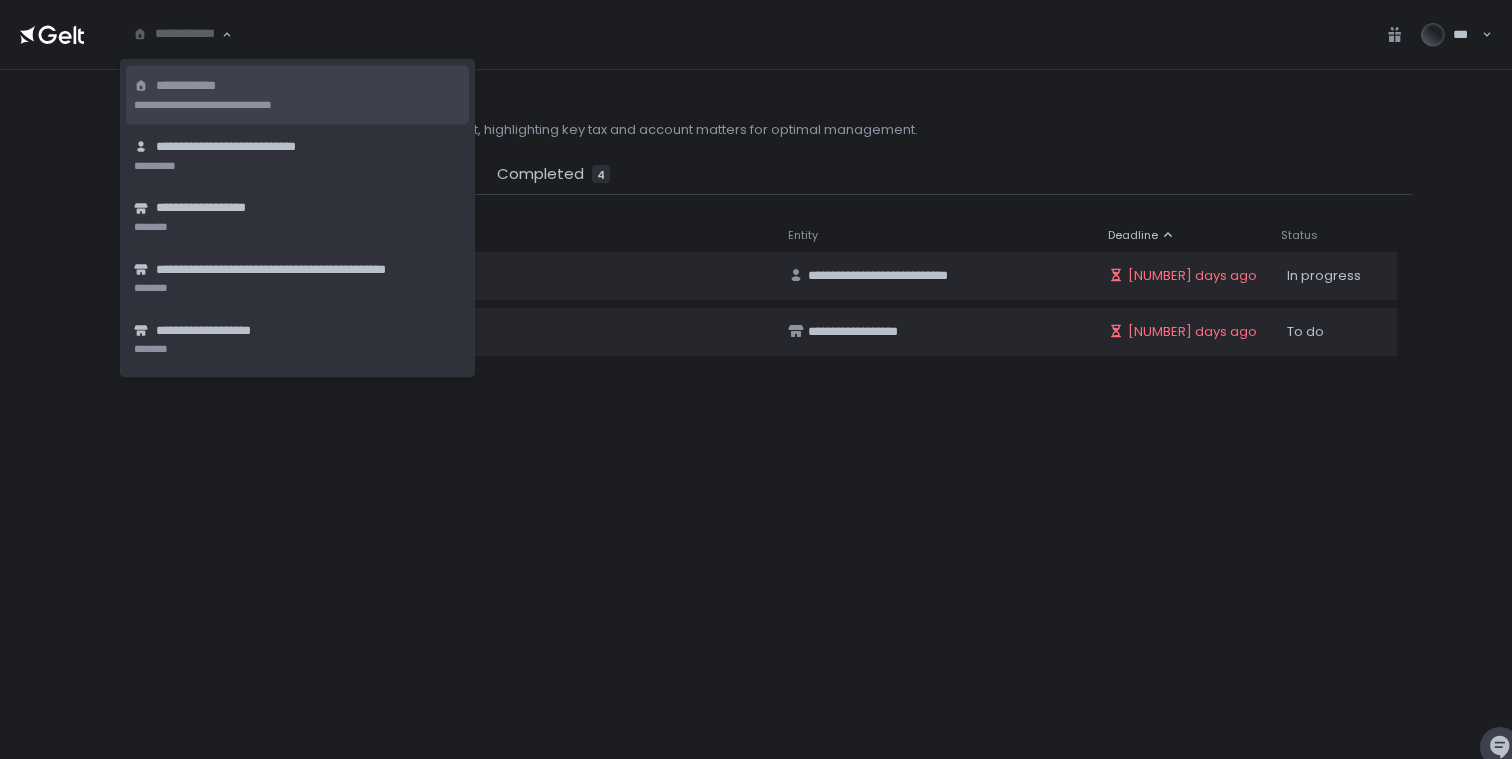 click on "**********" 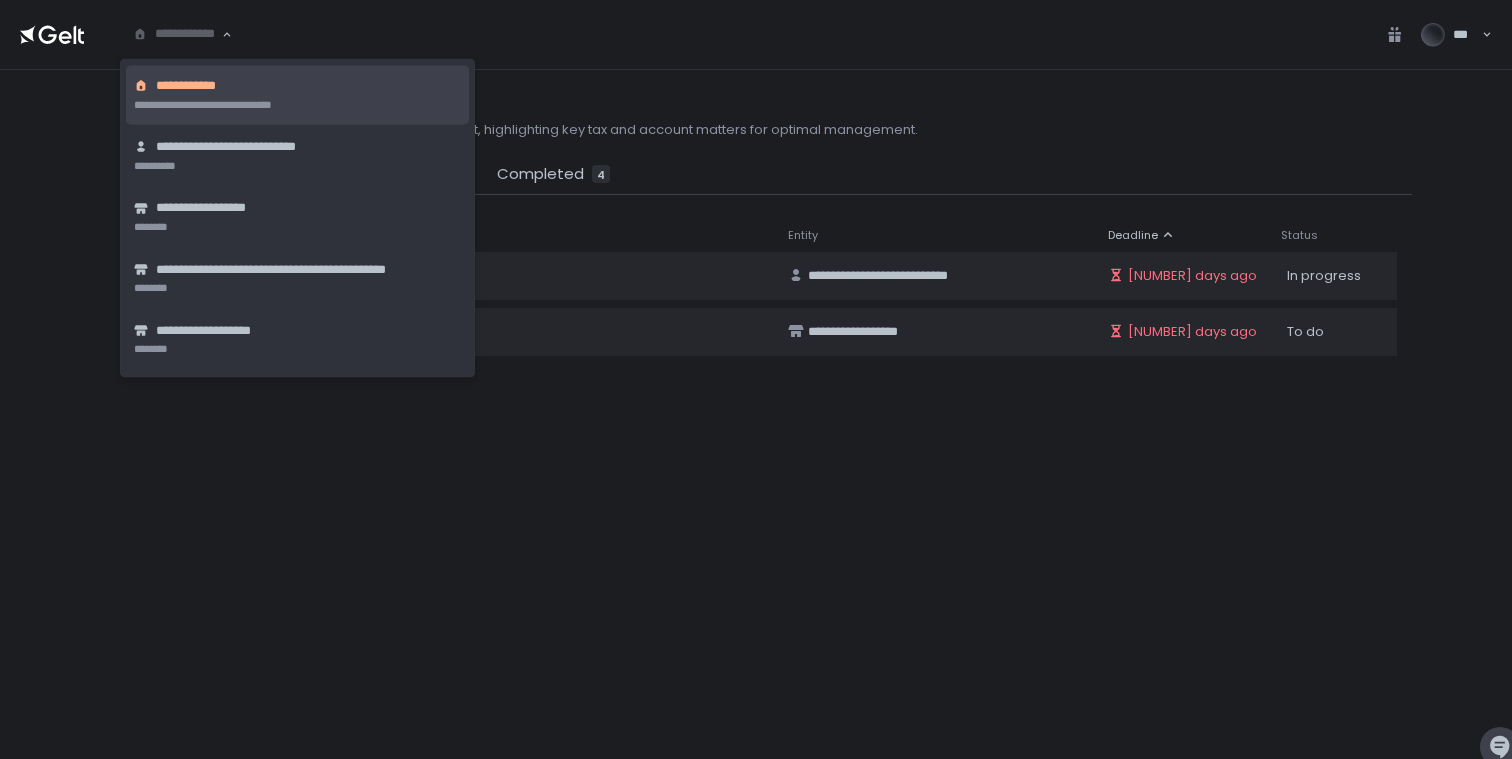 click on "Tasks Welcome [FIRST]! Here is your personalized tasks list, highlighting key tax and account matters for optimal management." at bounding box center [525, 114] 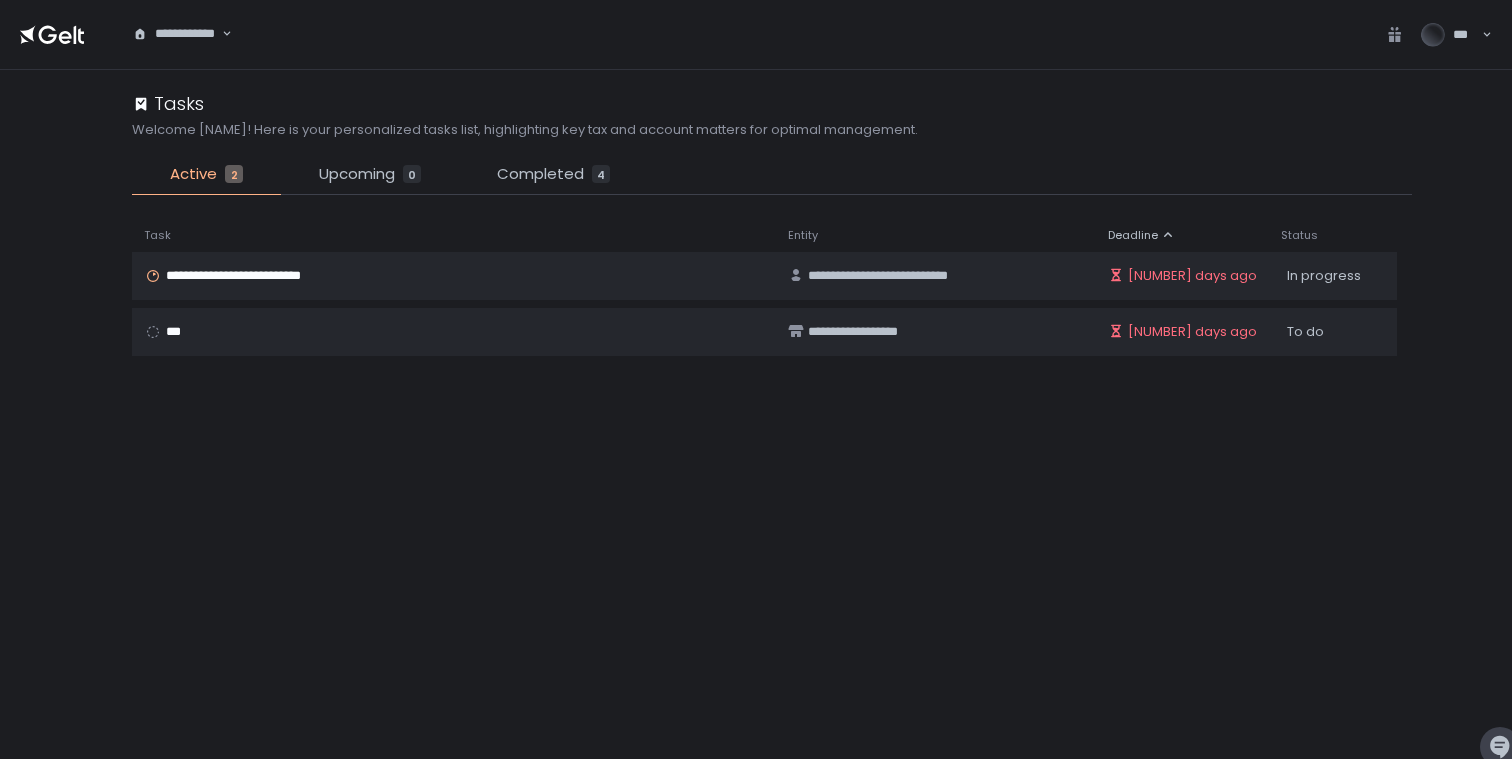 click on "**********" at bounding box center [176, 34] 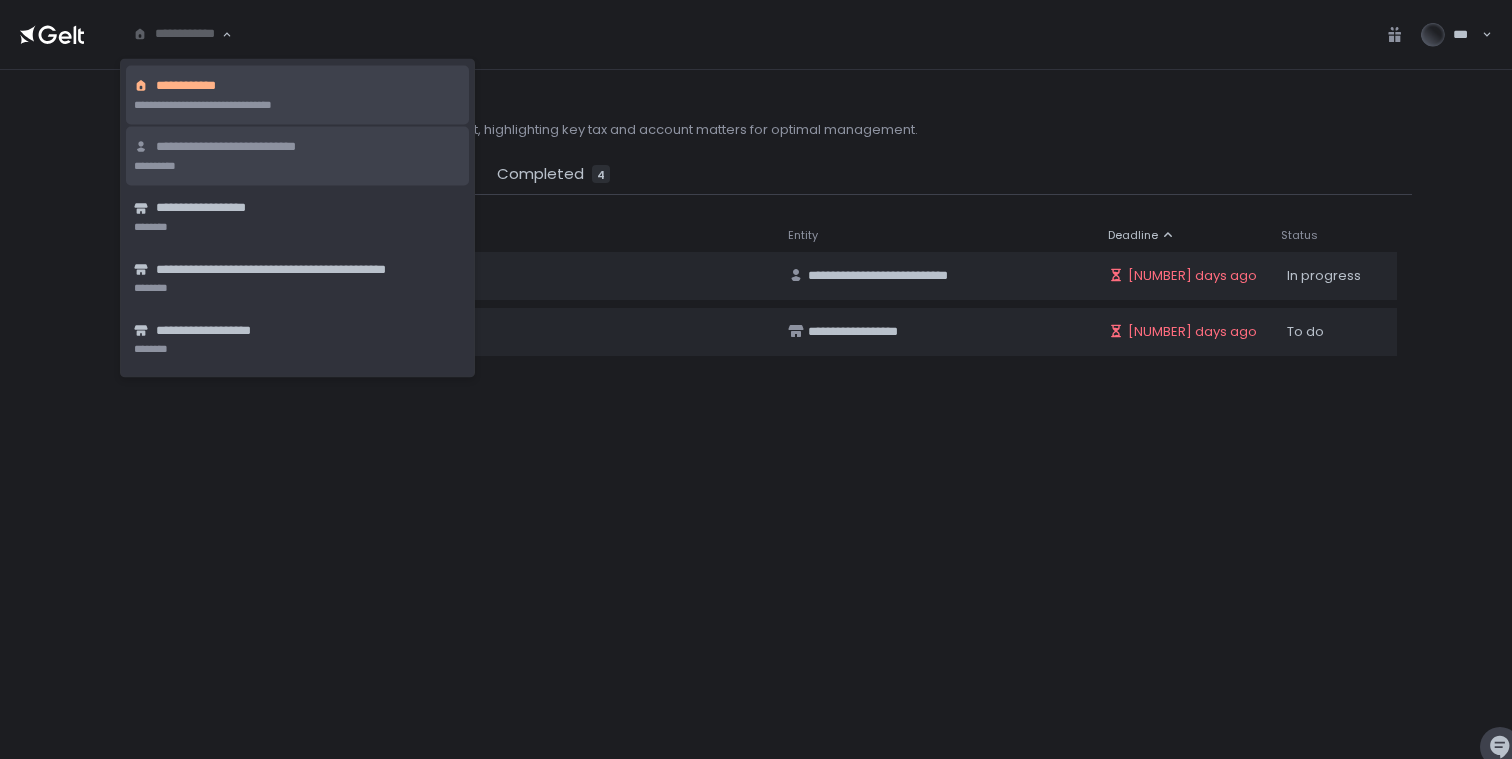 click on "**********" 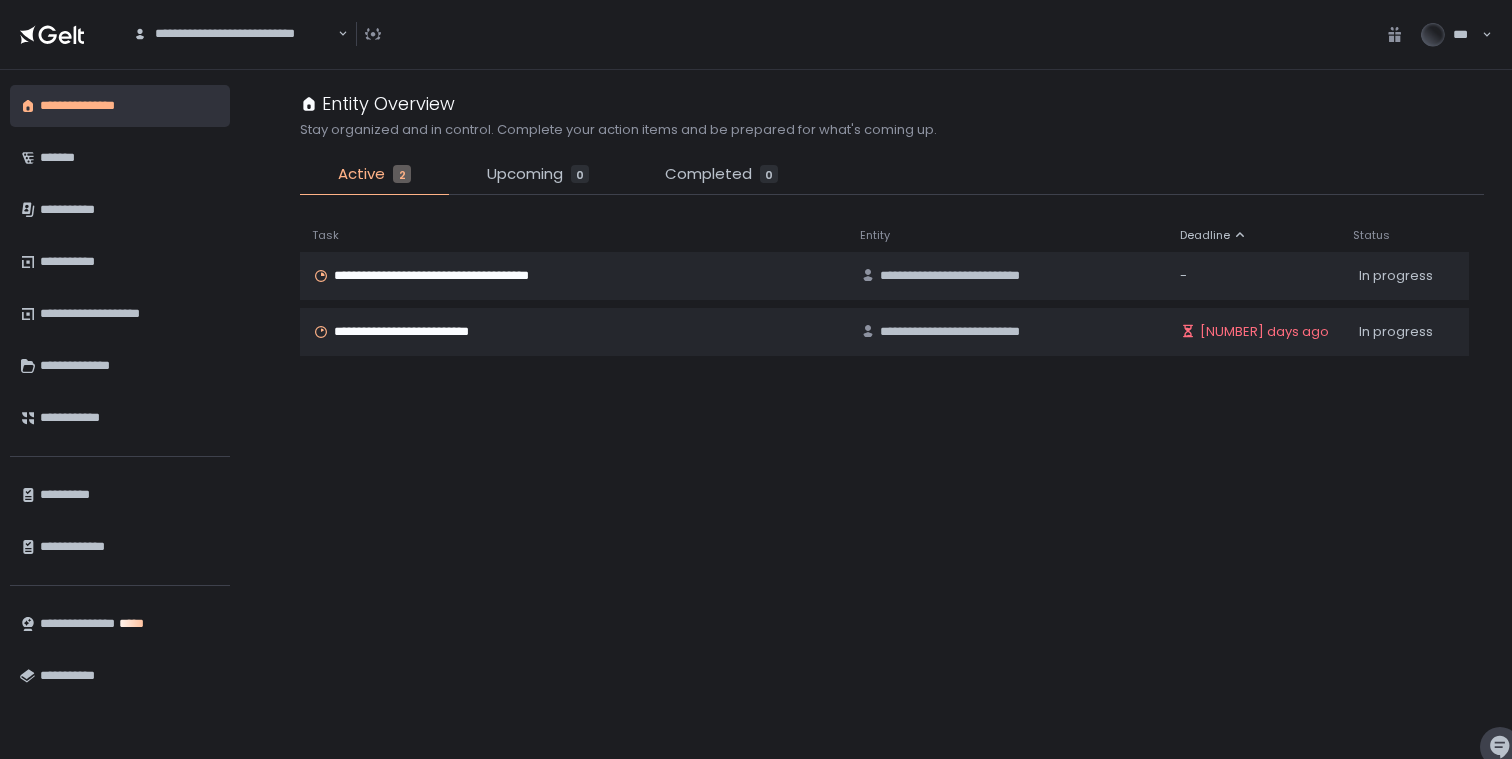 click on "**********" at bounding box center (234, 34) 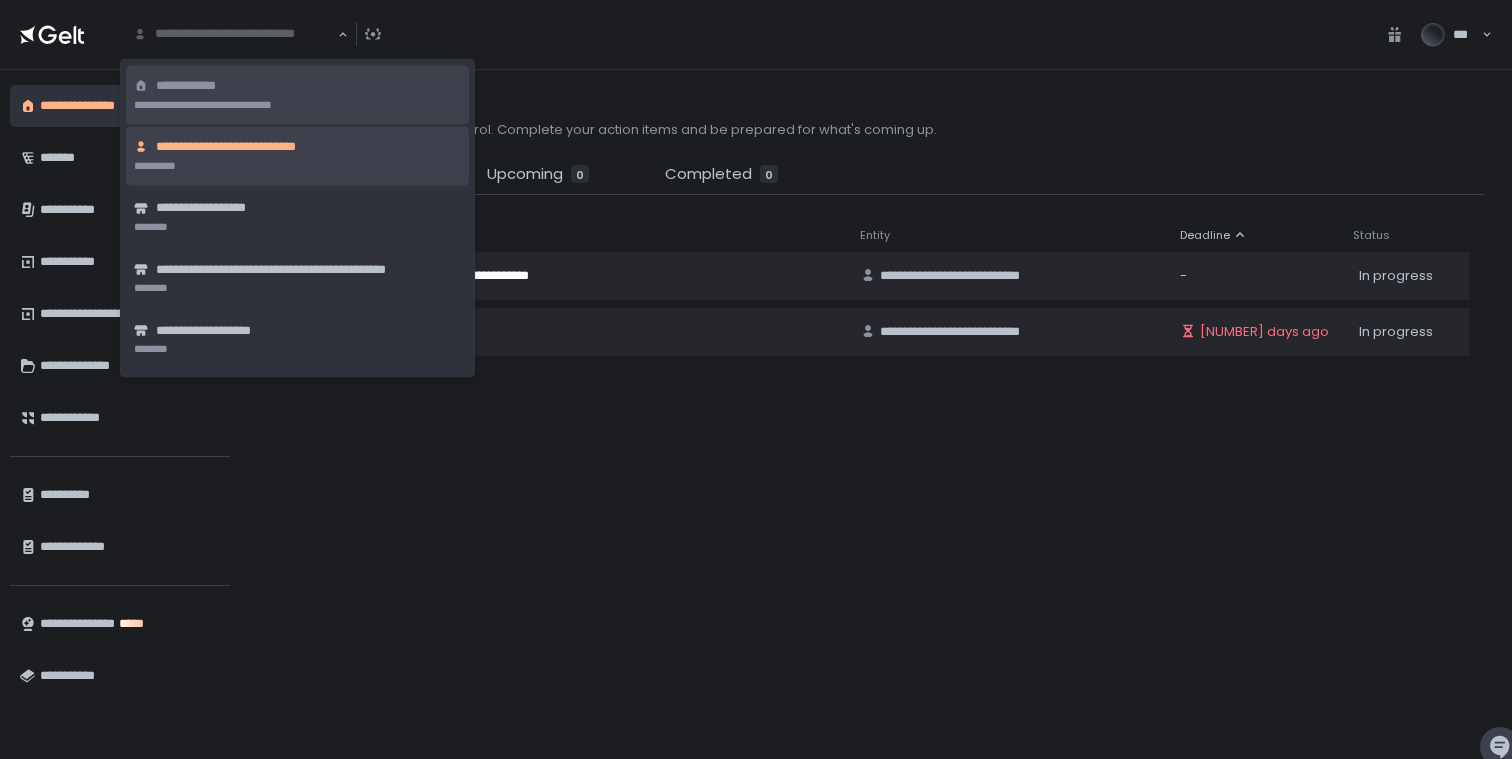 click on "**********" 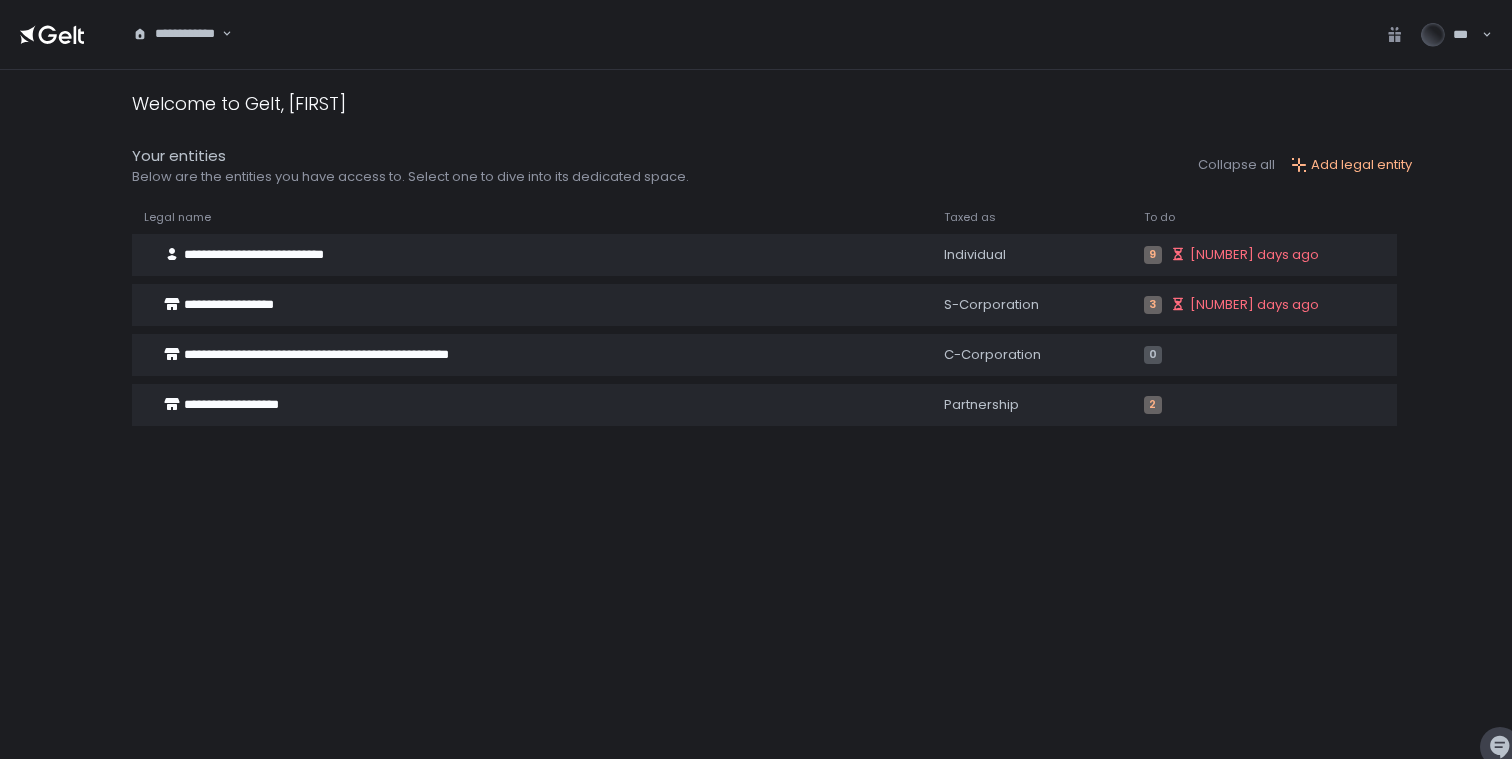 click on "**********" at bounding box center (176, 34) 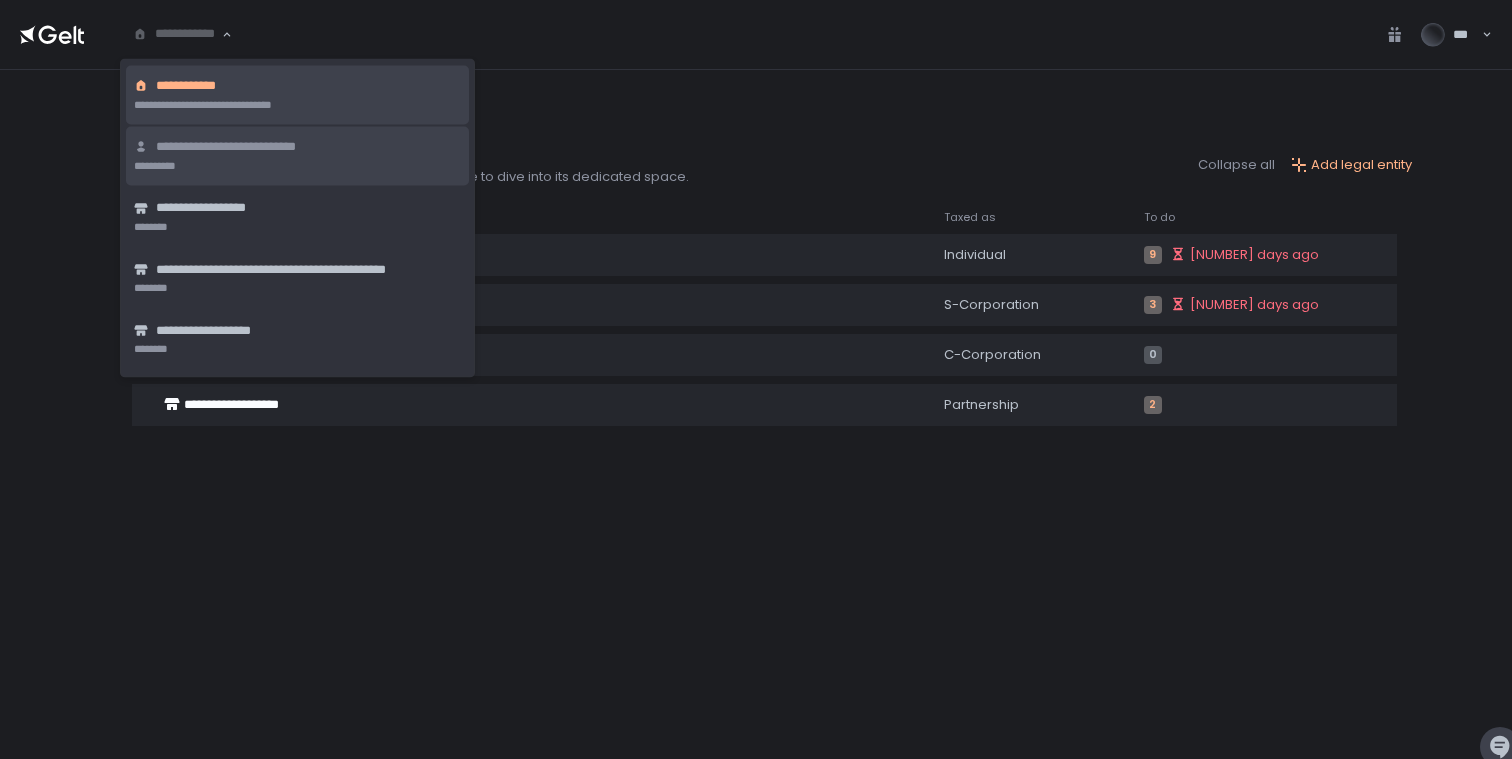 click on "**********" 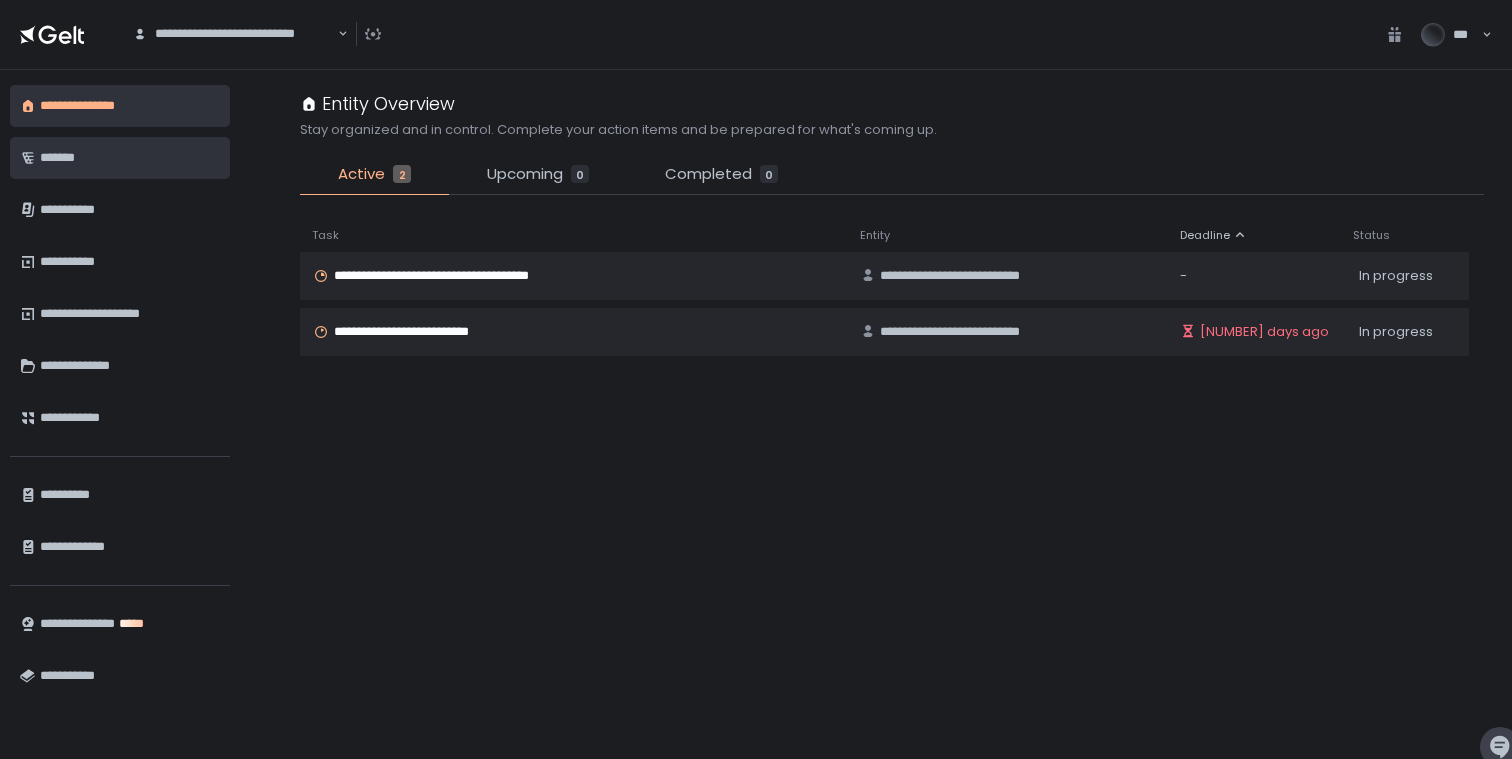 click on "*******" at bounding box center [130, 158] 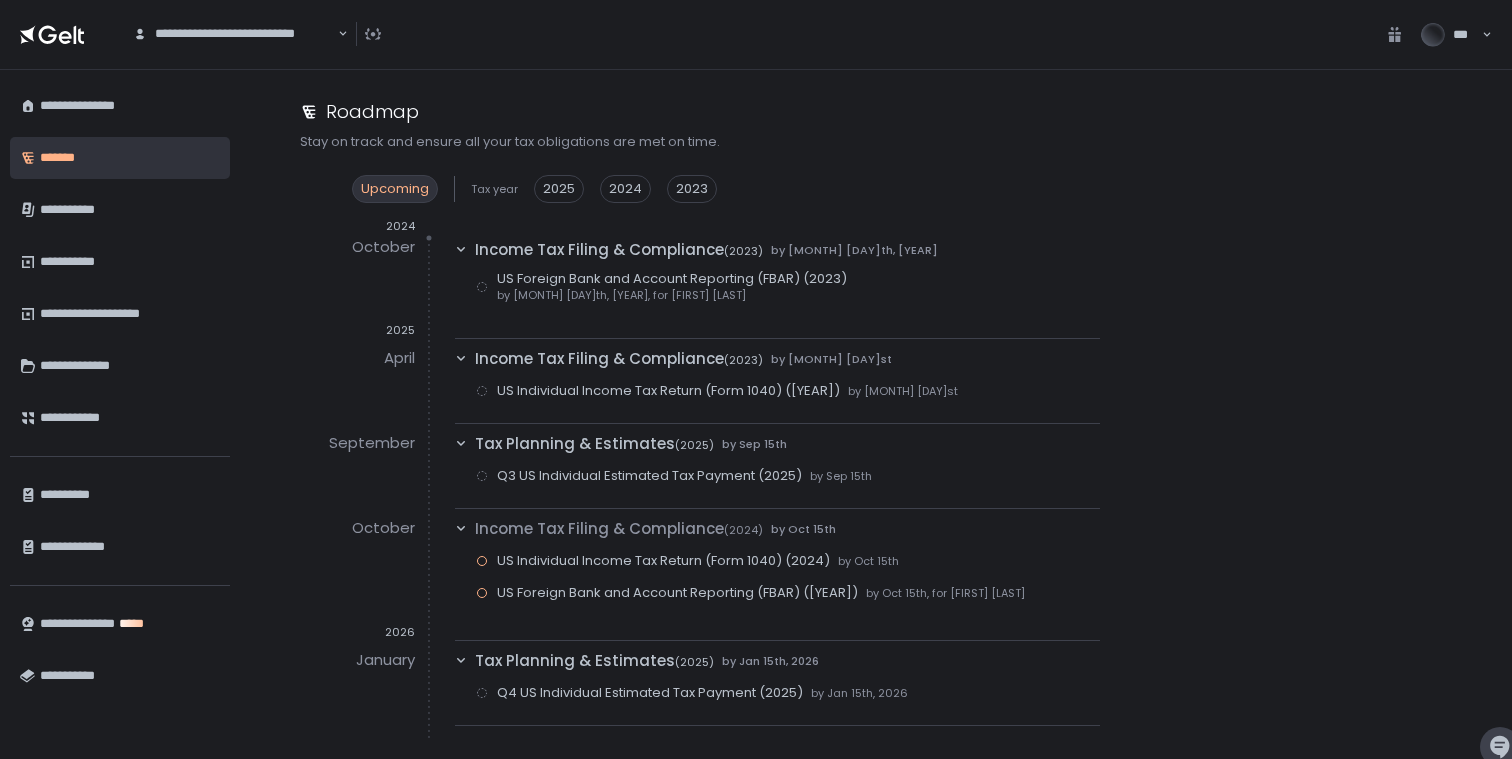 scroll, scrollTop: 12, scrollLeft: 0, axis: vertical 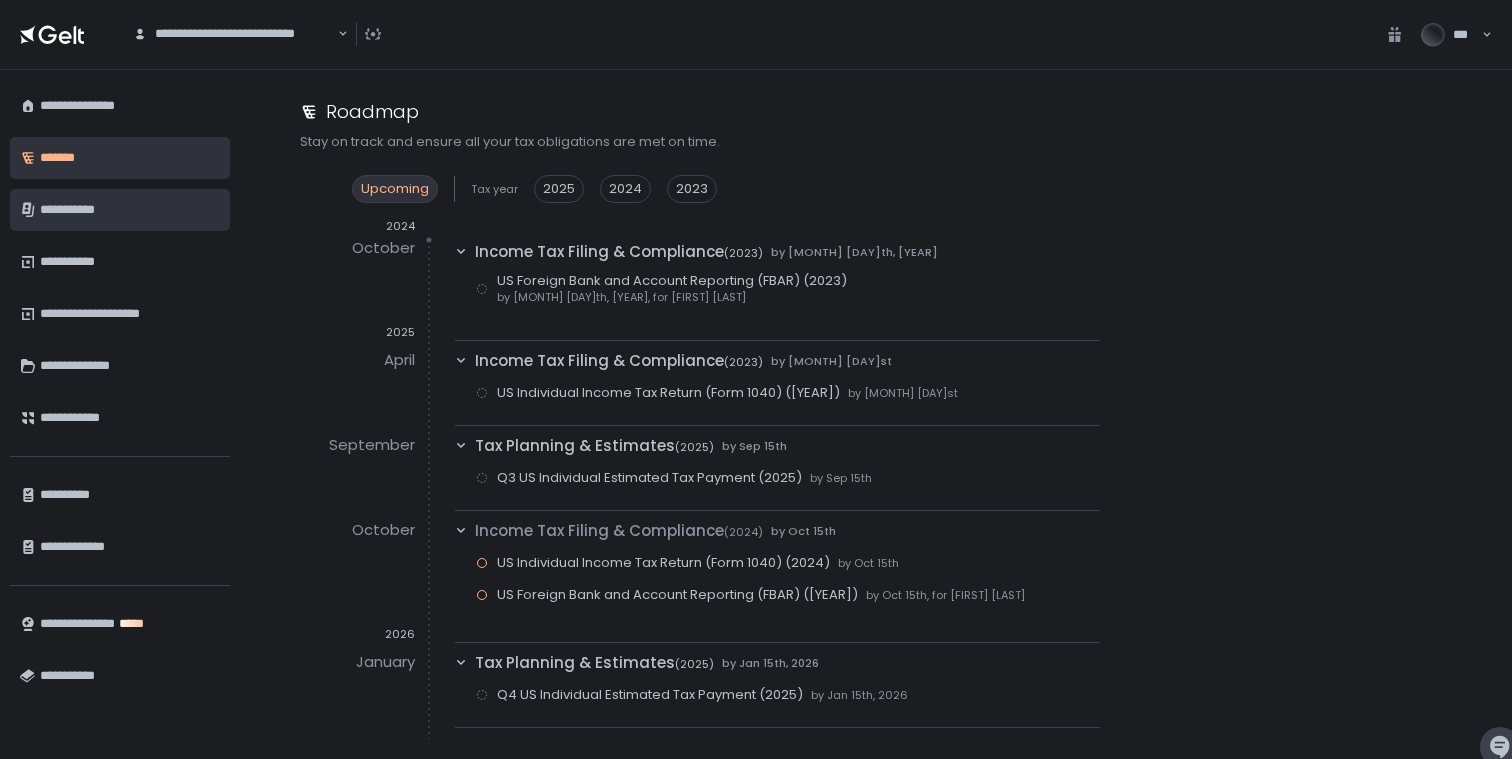 click on "**********" at bounding box center (130, 210) 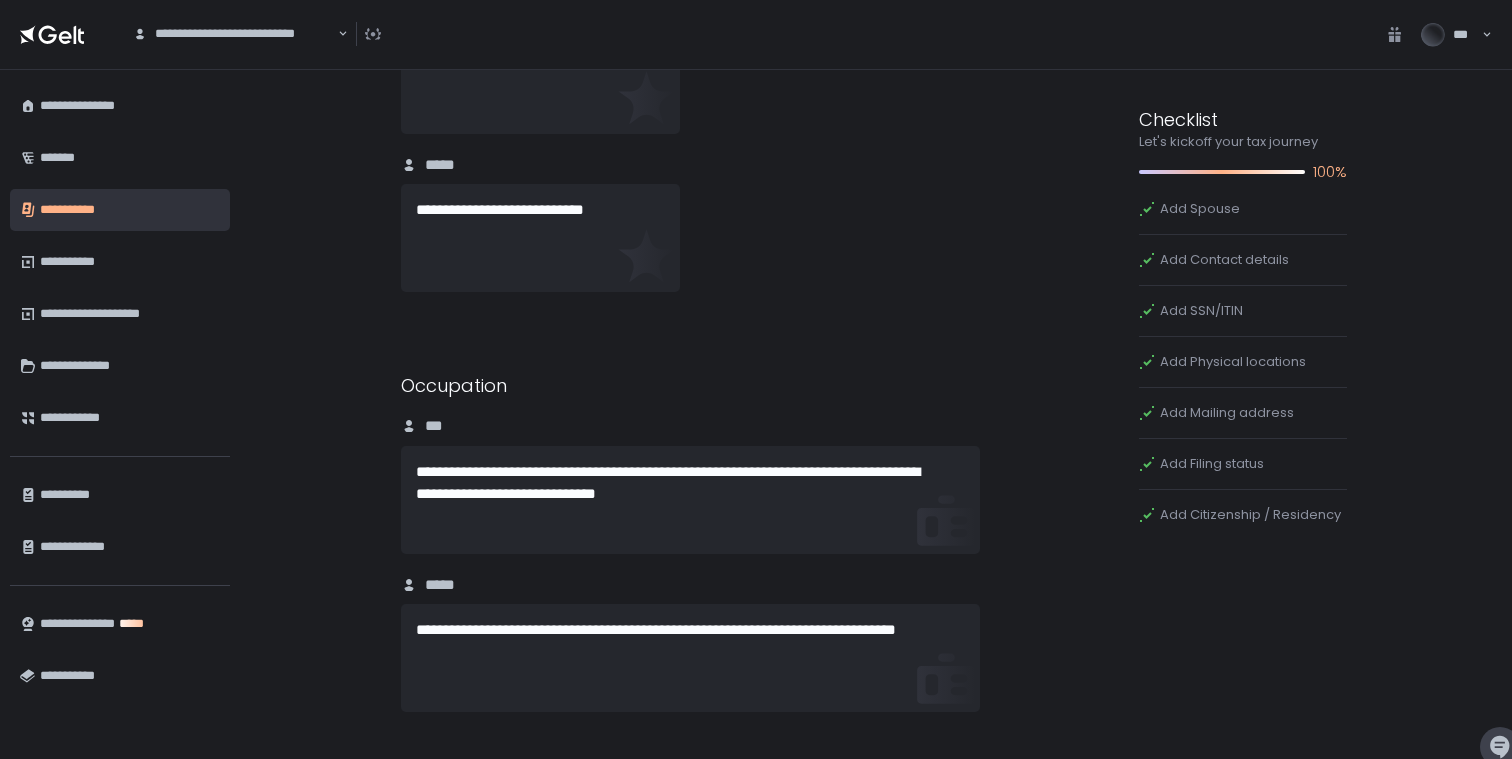 scroll, scrollTop: 3393, scrollLeft: 0, axis: vertical 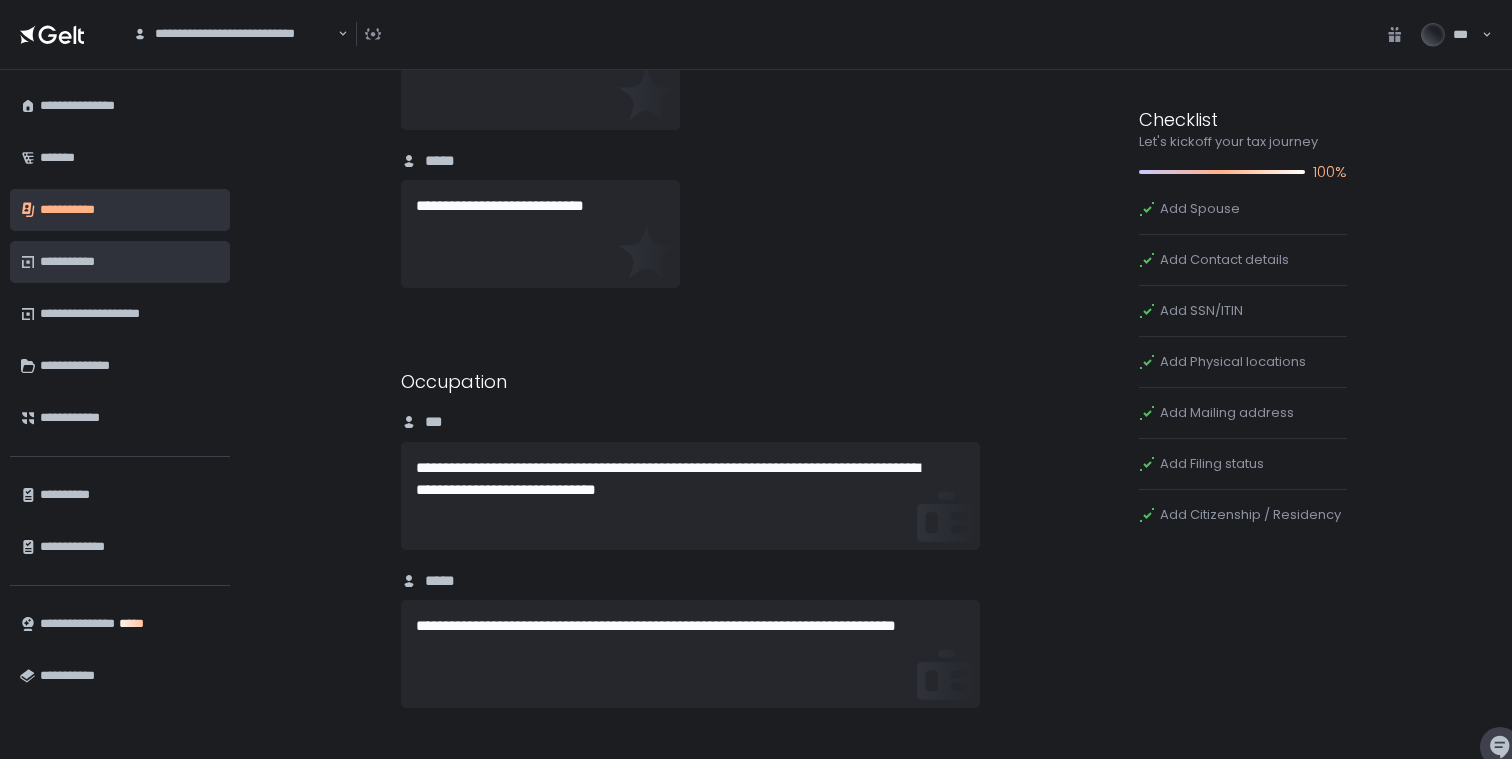 click on "**********" at bounding box center (130, 262) 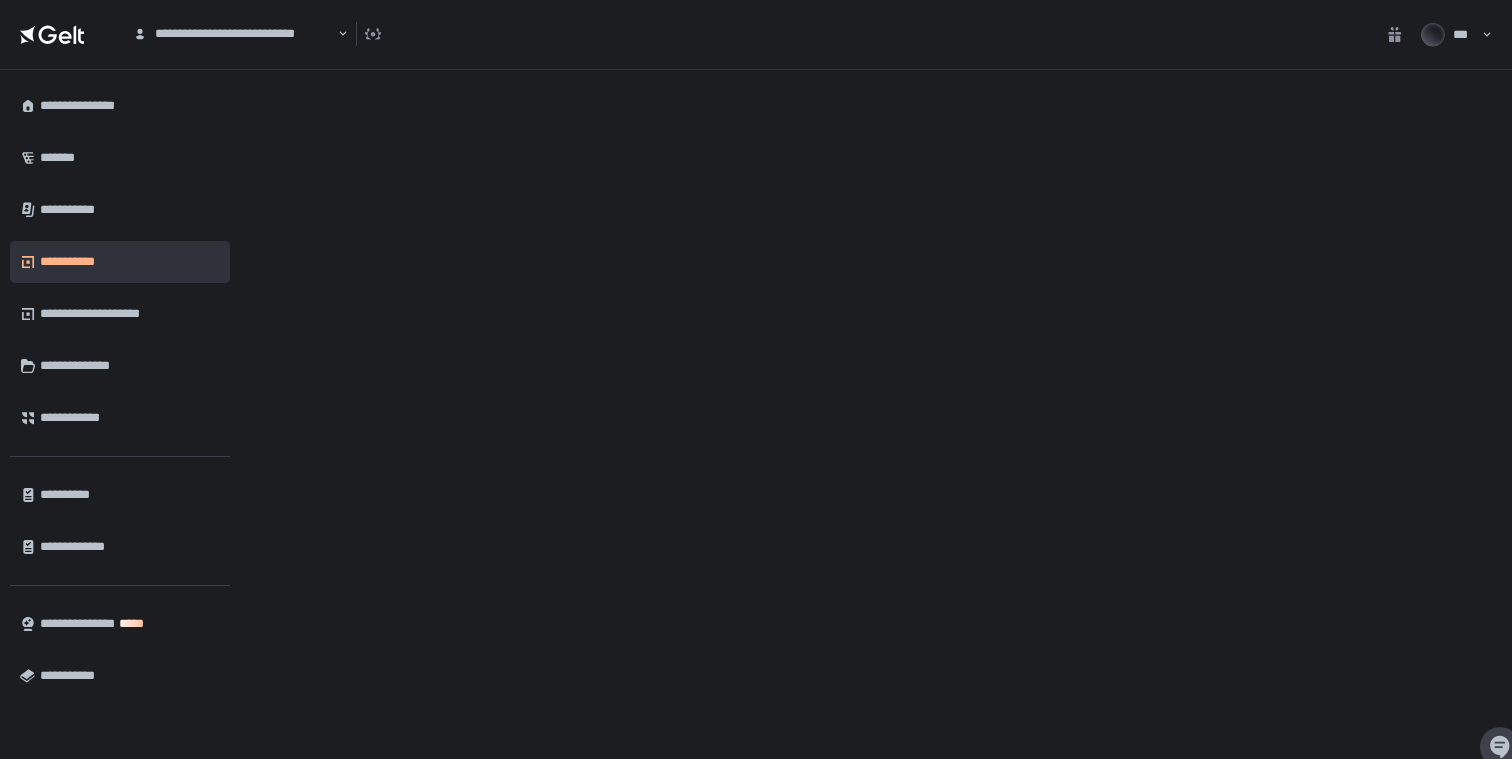 scroll, scrollTop: 0, scrollLeft: 0, axis: both 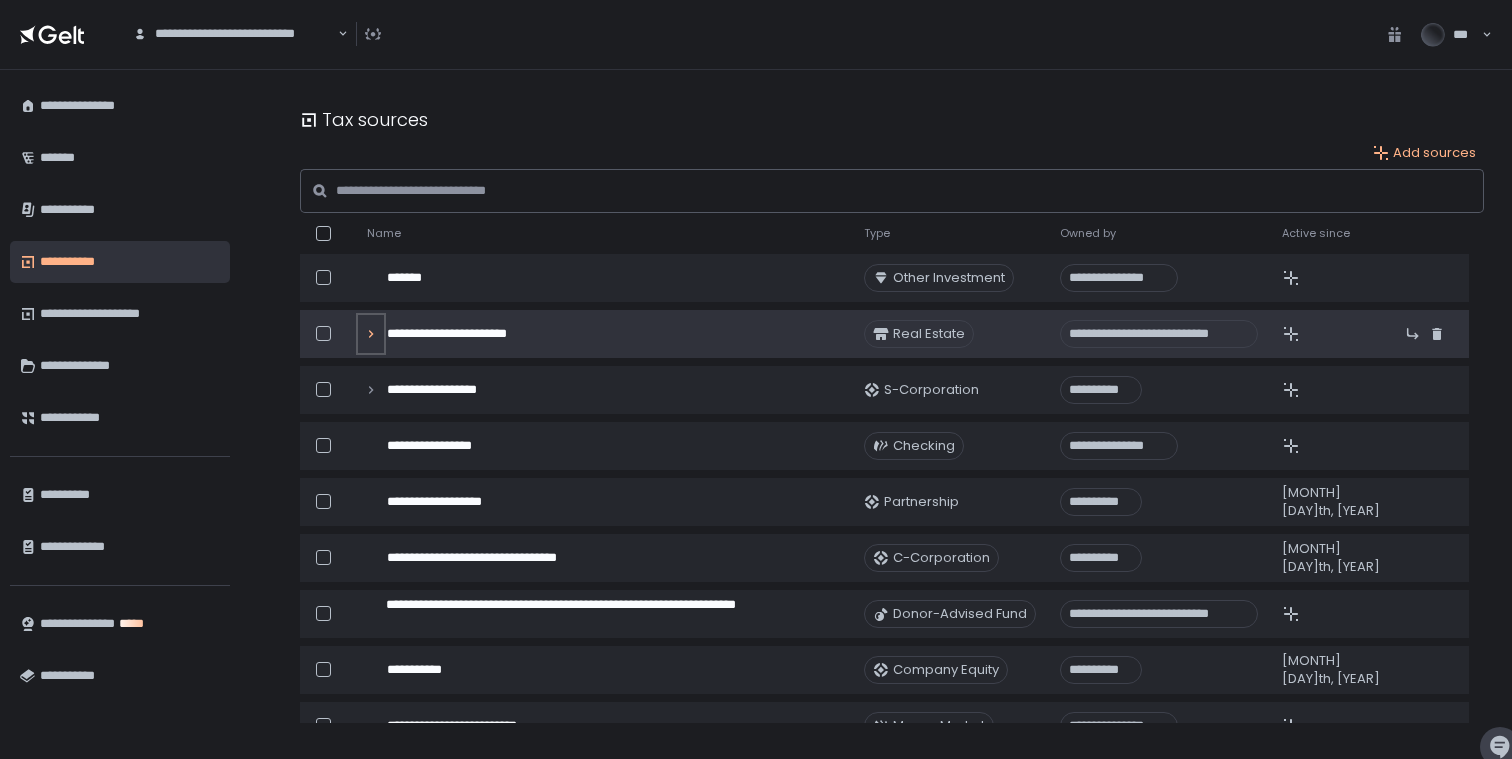 click at bounding box center (371, 334) 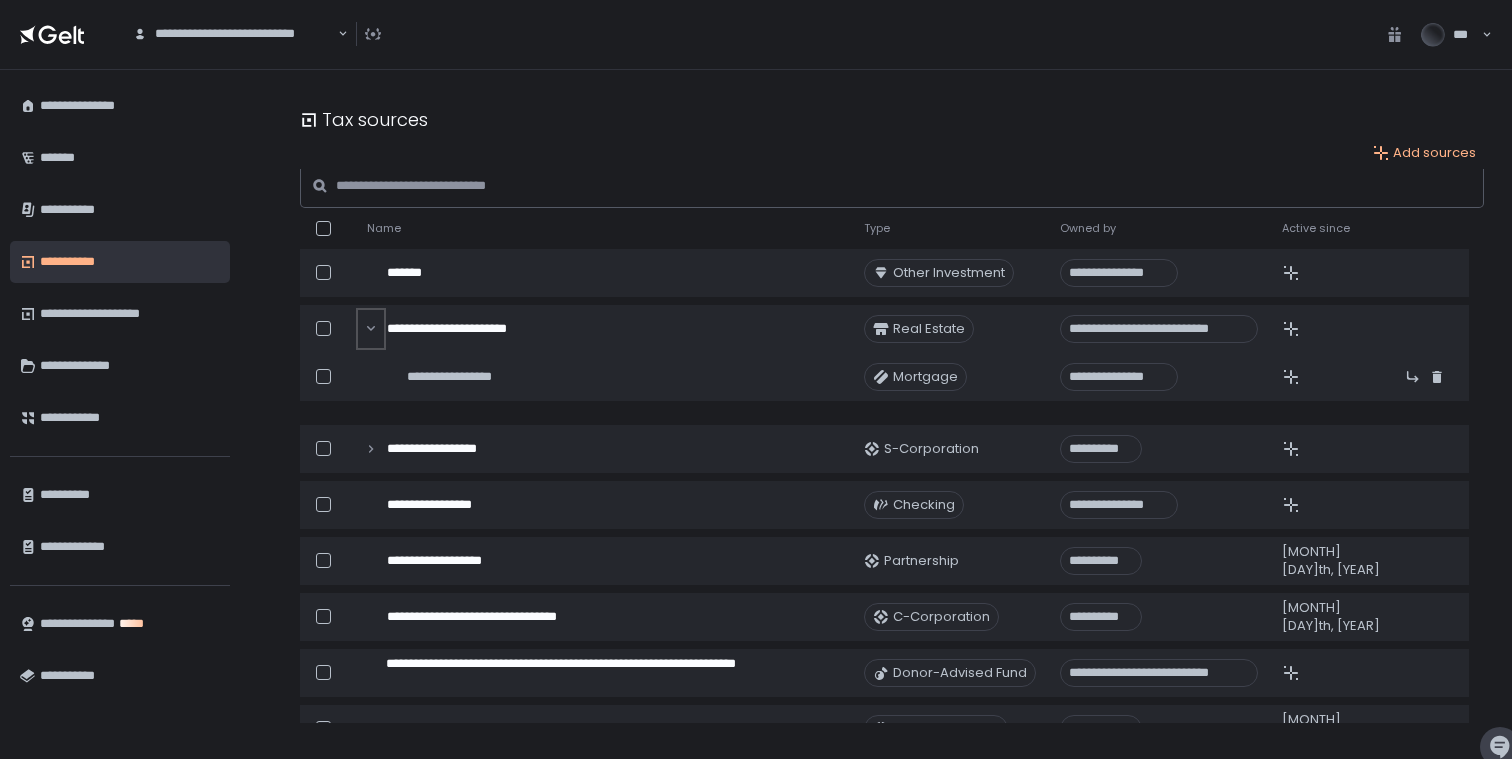 scroll, scrollTop: 0, scrollLeft: 0, axis: both 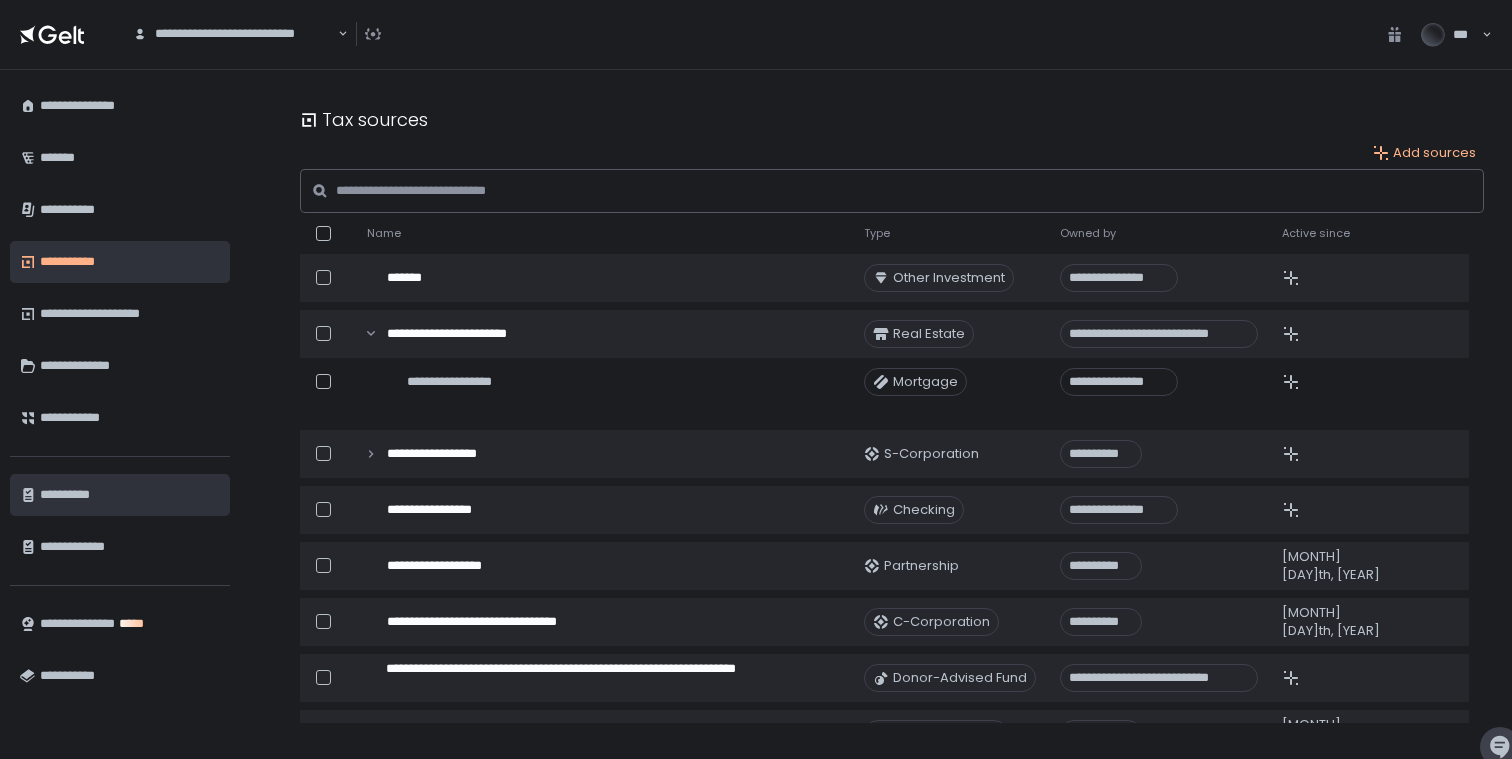 click on "**********" at bounding box center [130, 495] 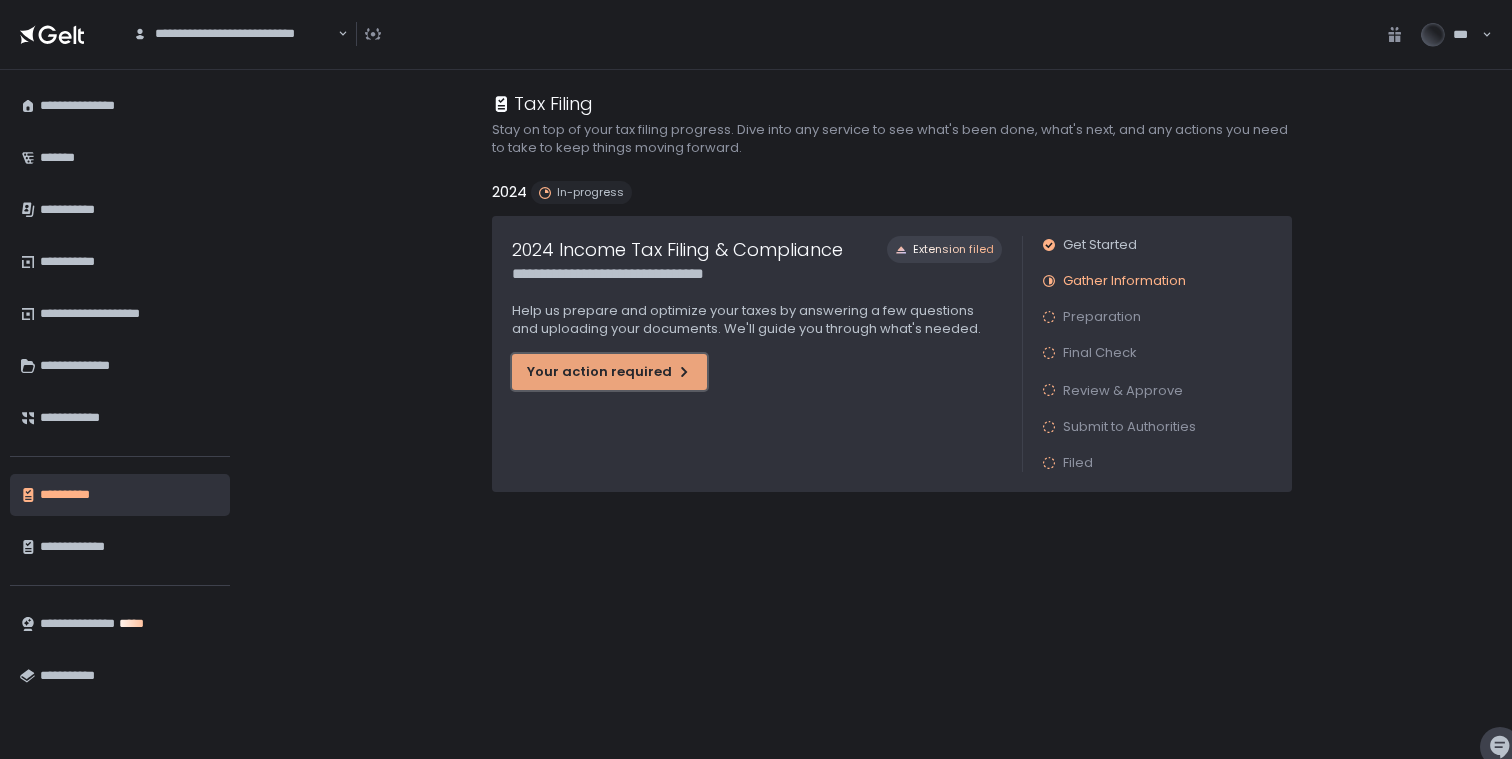 click on "Your action required" 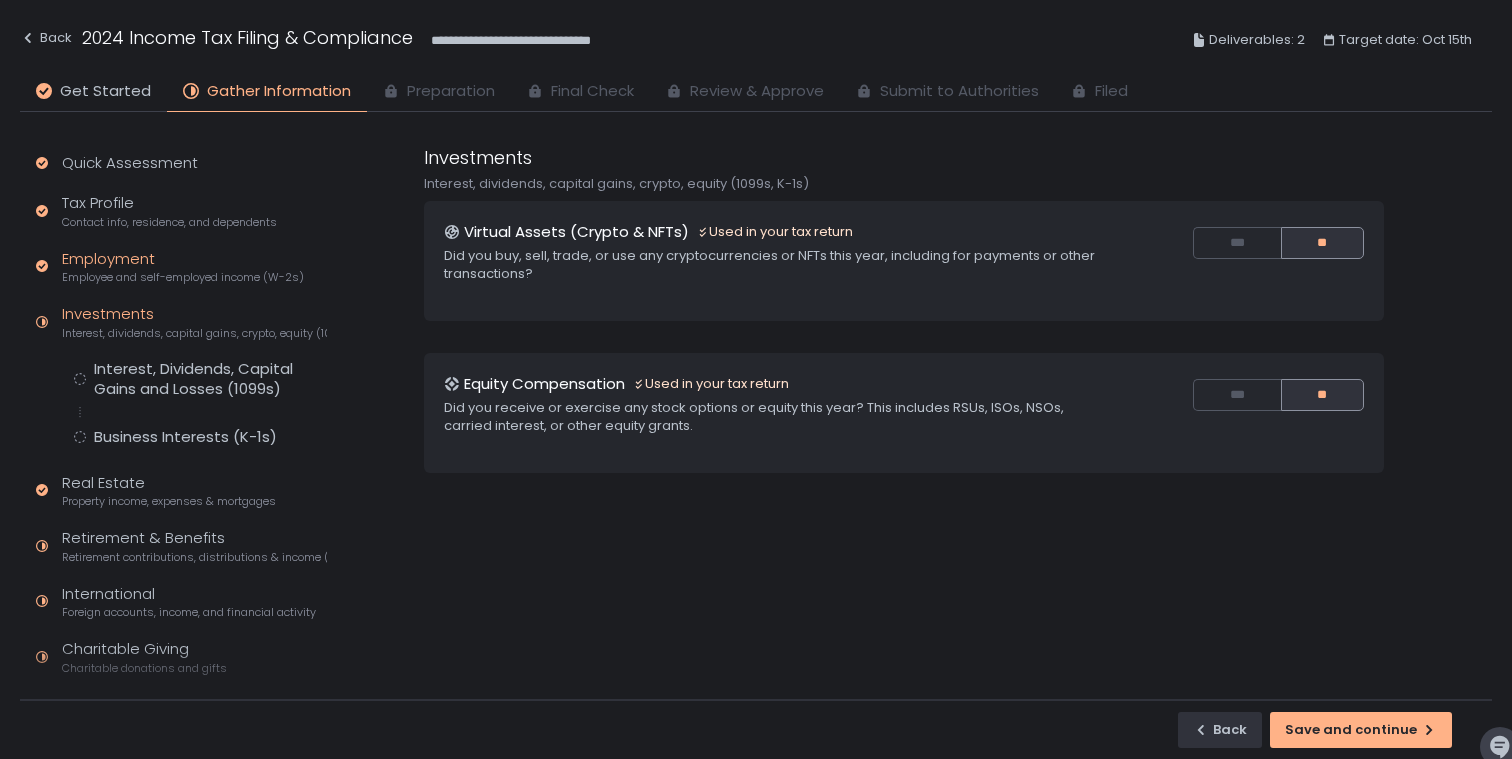 click on "Employment Employee and self-employed income (W-2s)" 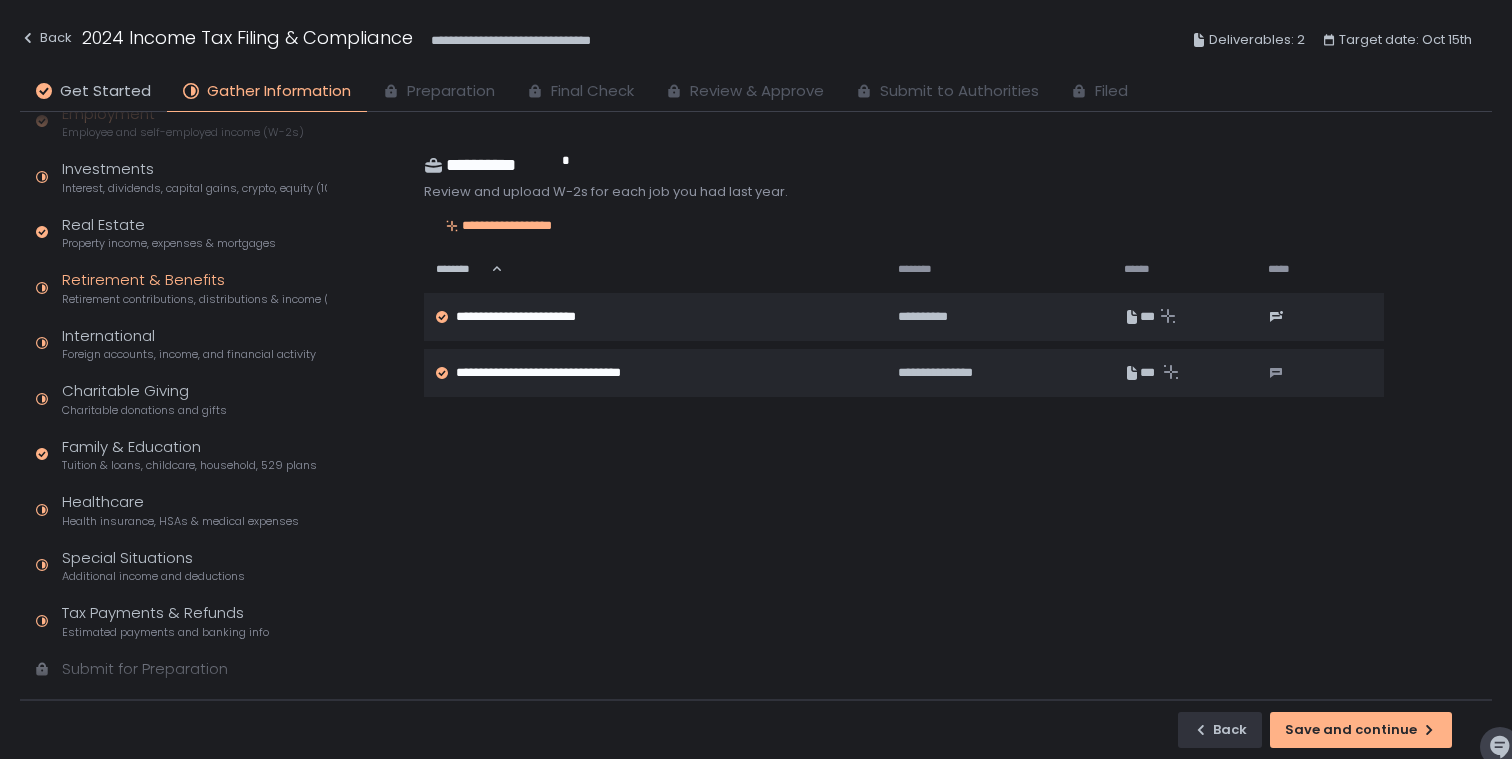 scroll, scrollTop: 184, scrollLeft: 0, axis: vertical 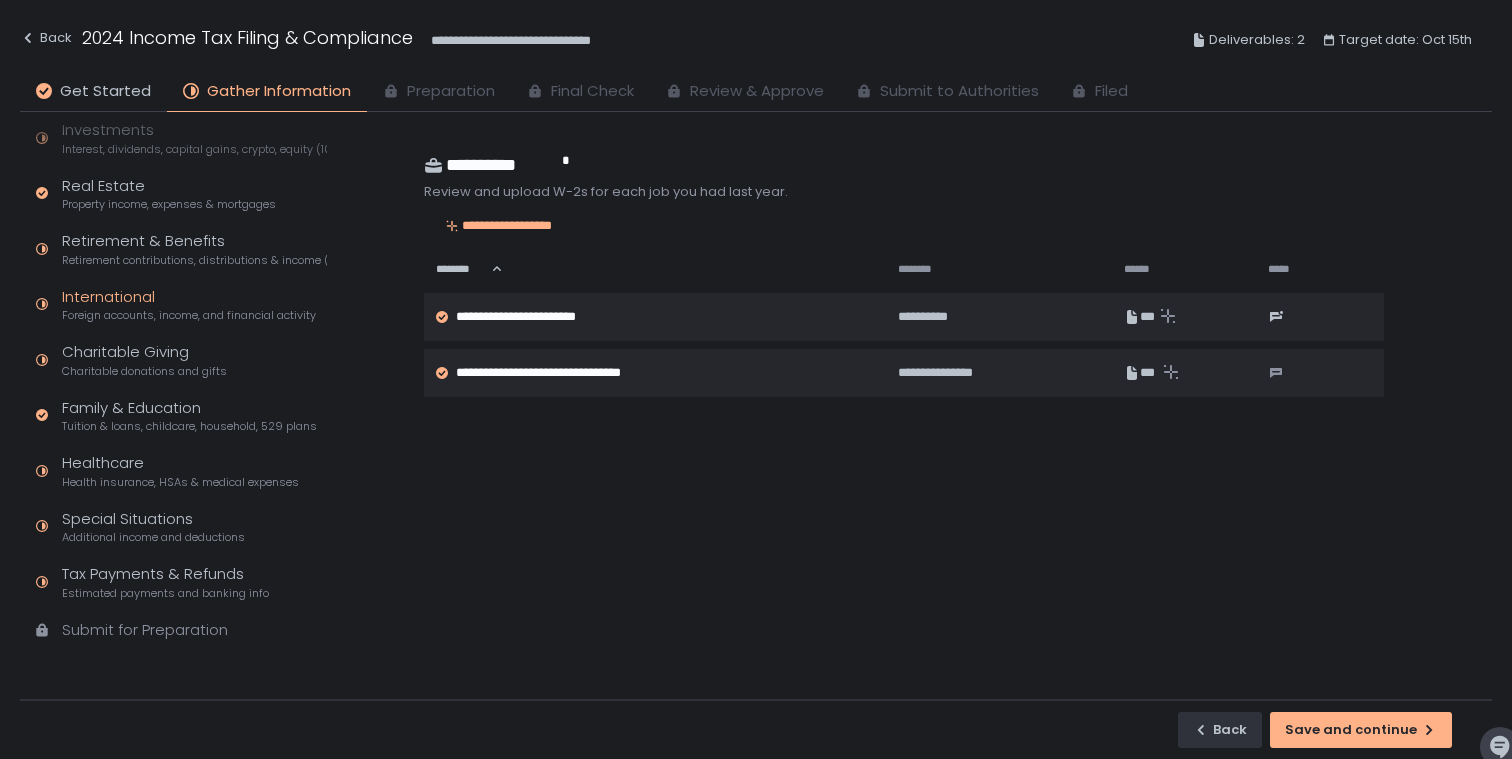 click on "International Foreign accounts, income, and financial activity" 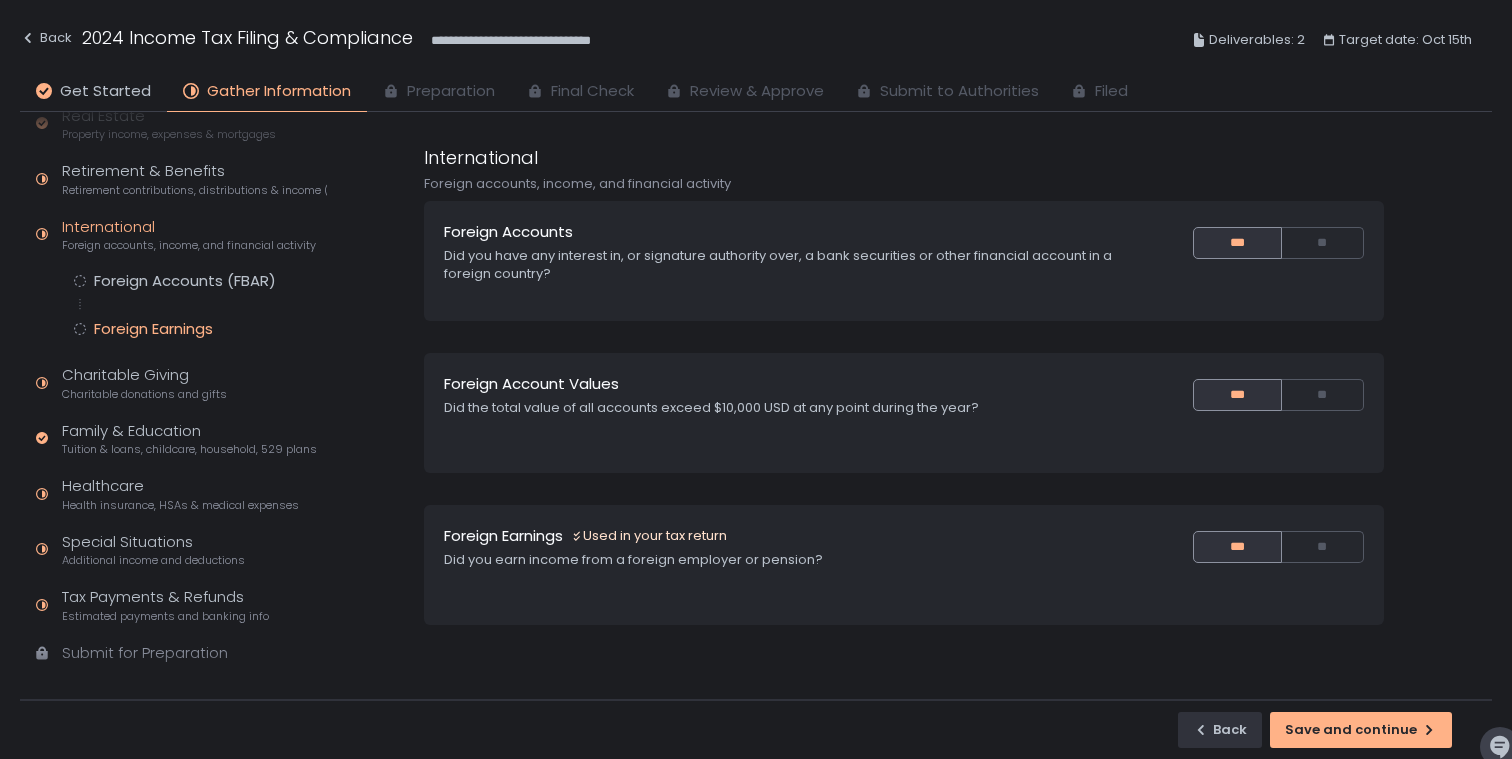 scroll, scrollTop: 271, scrollLeft: 0, axis: vertical 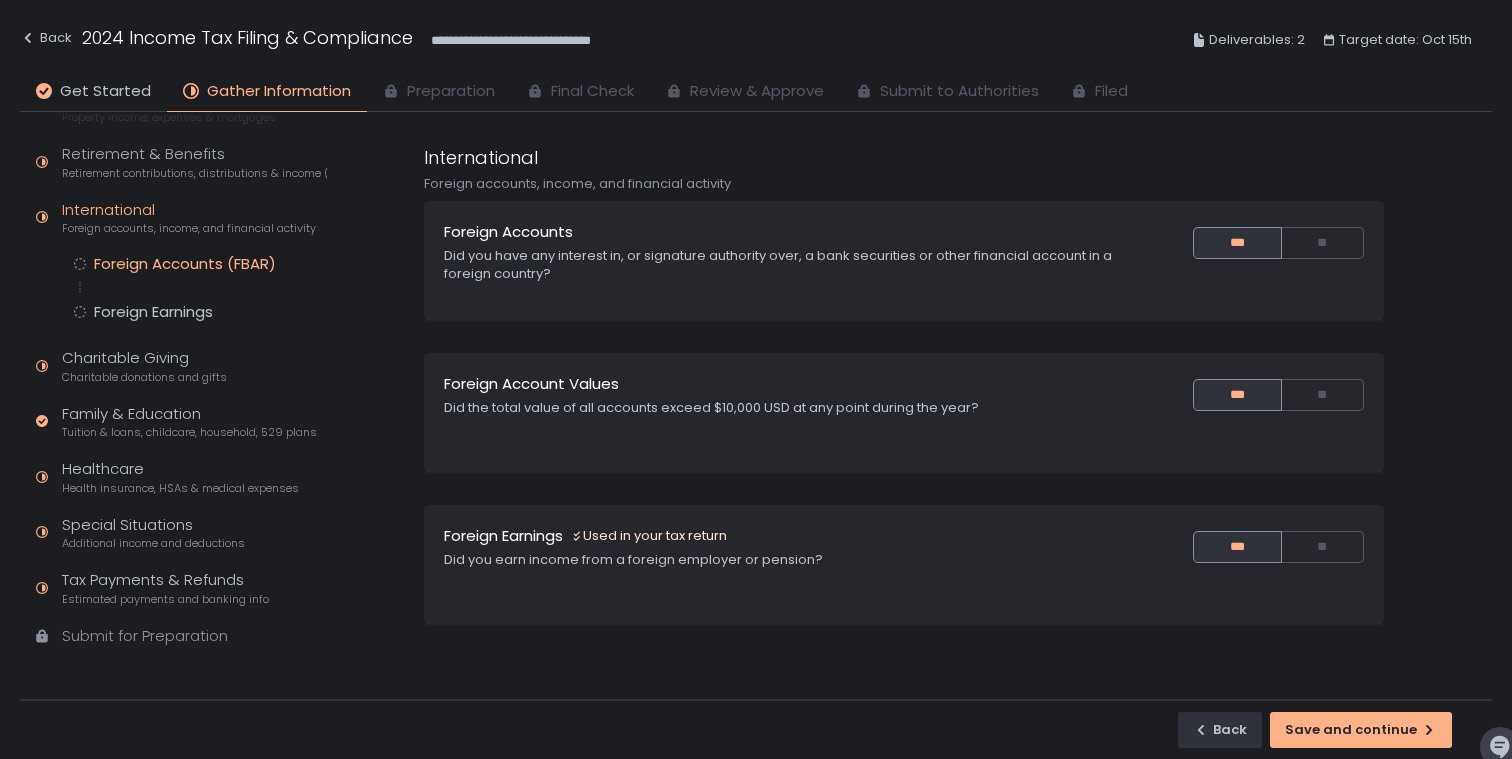 click on "Foreign Accounts (FBAR)" 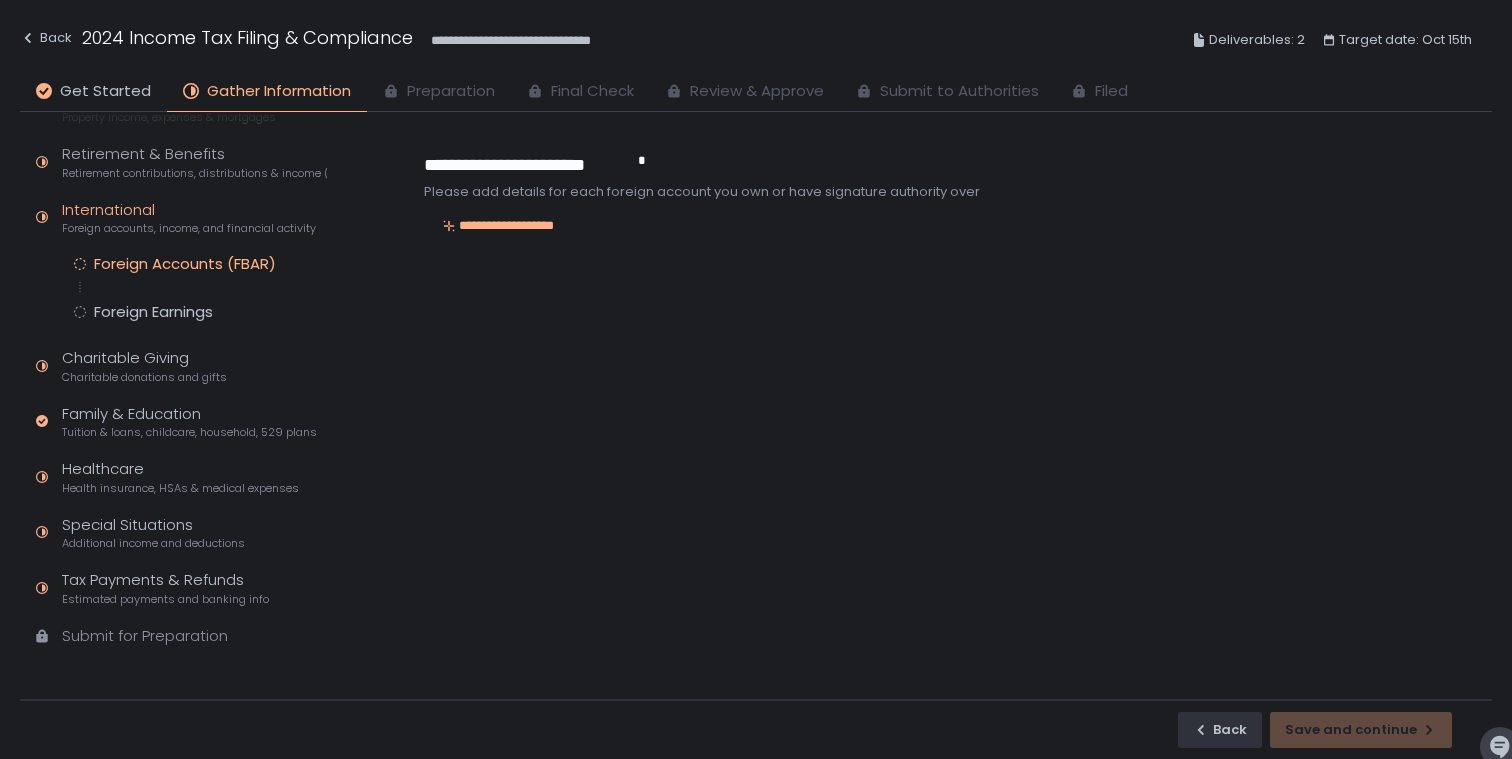 click on "Quick Assessment Tax Profile Contact info, residence, and dependents Employment Employee and self-employed income (W-2s) Investments Interest, dividends, capital gains, crypto, equity (1099s, K-1s) Real Estate Property income, expenses & mortgages Retirement & Benefits Retirement contributions, distributions & income (1099-R, 5498) International Foreign accounts, income, and financial activity Foreign Accounts (FBAR) Foreign Earnings Charitable Giving Charitable donations and gifts Family & Education Tuition & loans, childcare, household, 529 plans Healthcare Health insurance, HSAs & medical expenses Special Situations Additional income and deductions Tax Payments & Refunds Estimated payments and banking info Submit for Preparation" 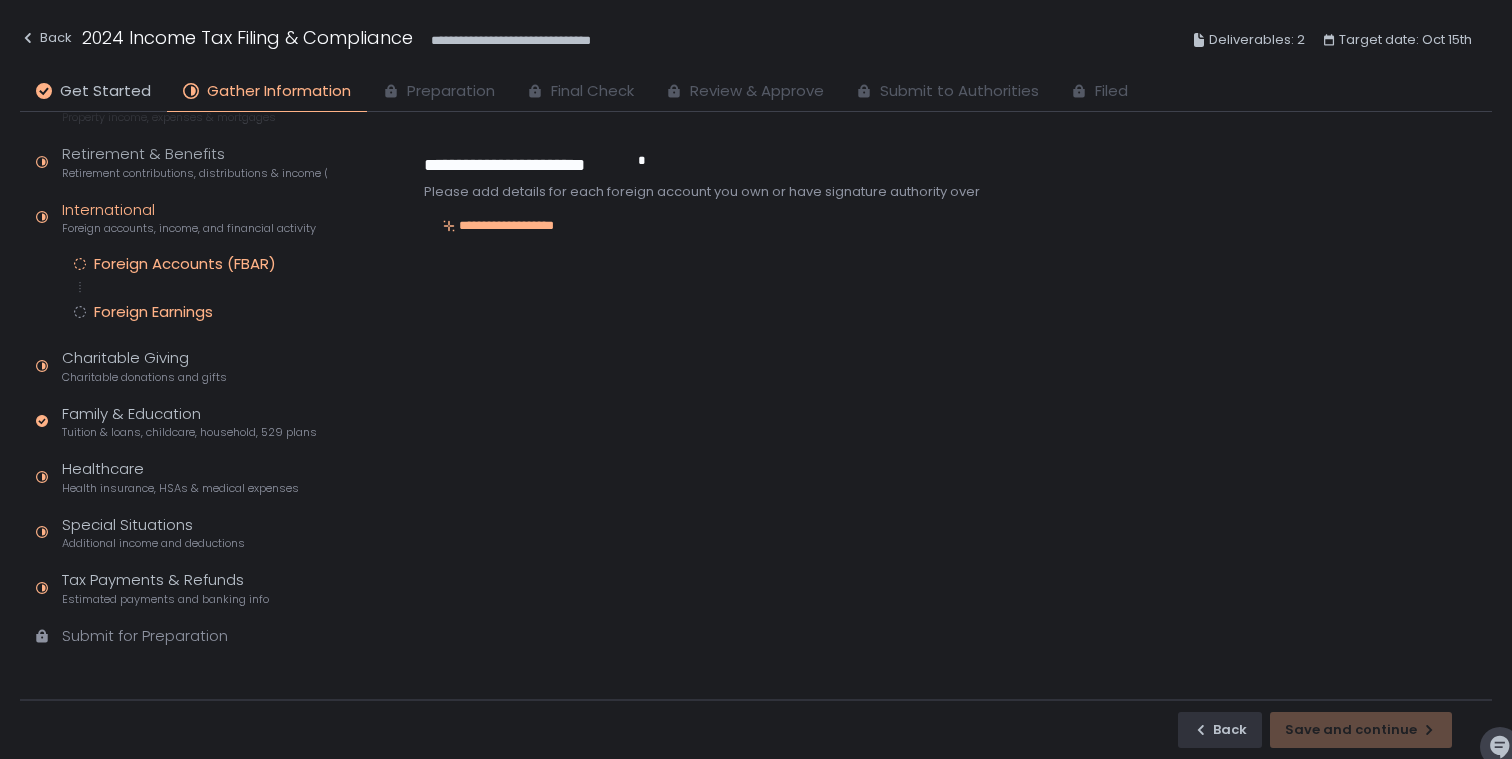 click on "Foreign Earnings" 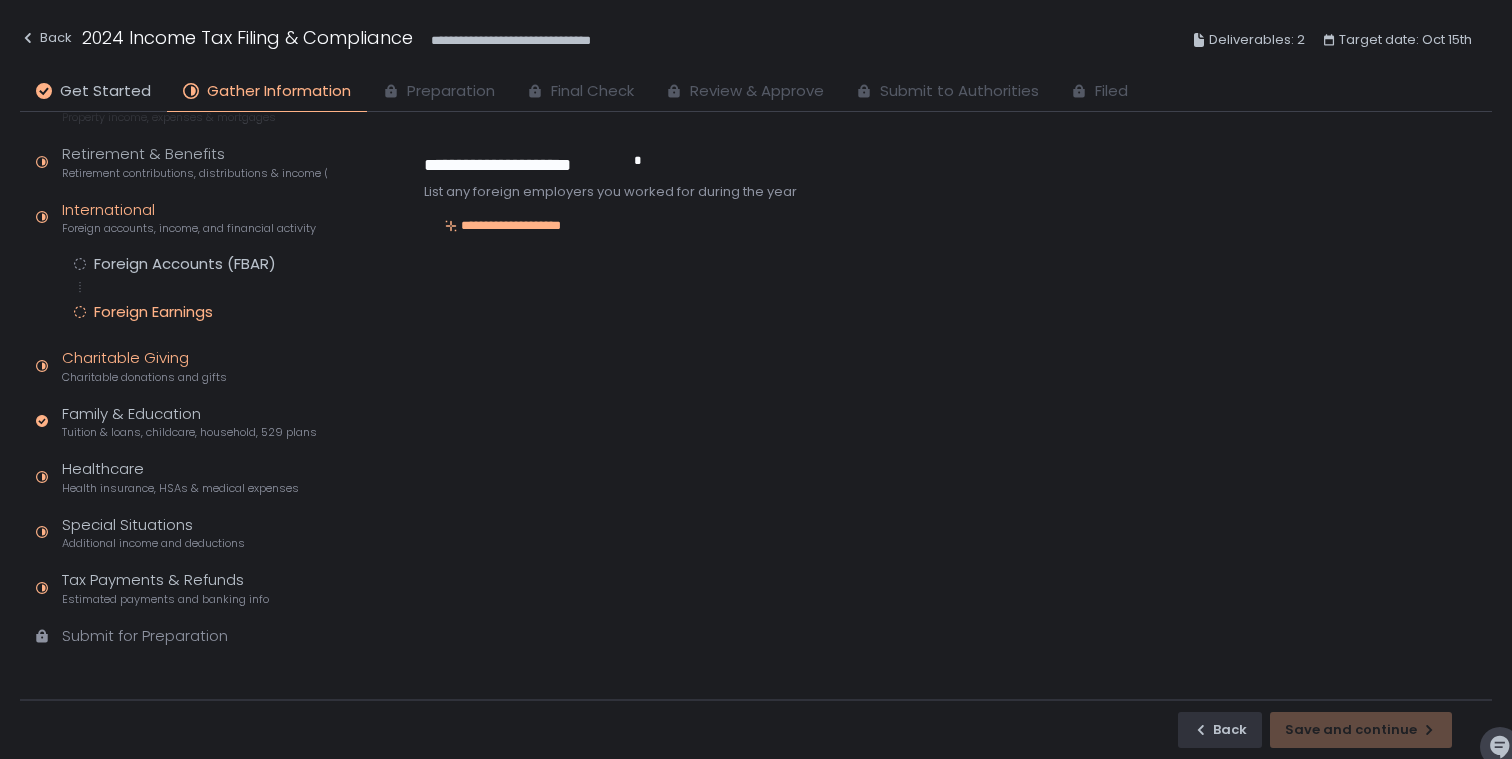 click on "Charitable donations and gifts" 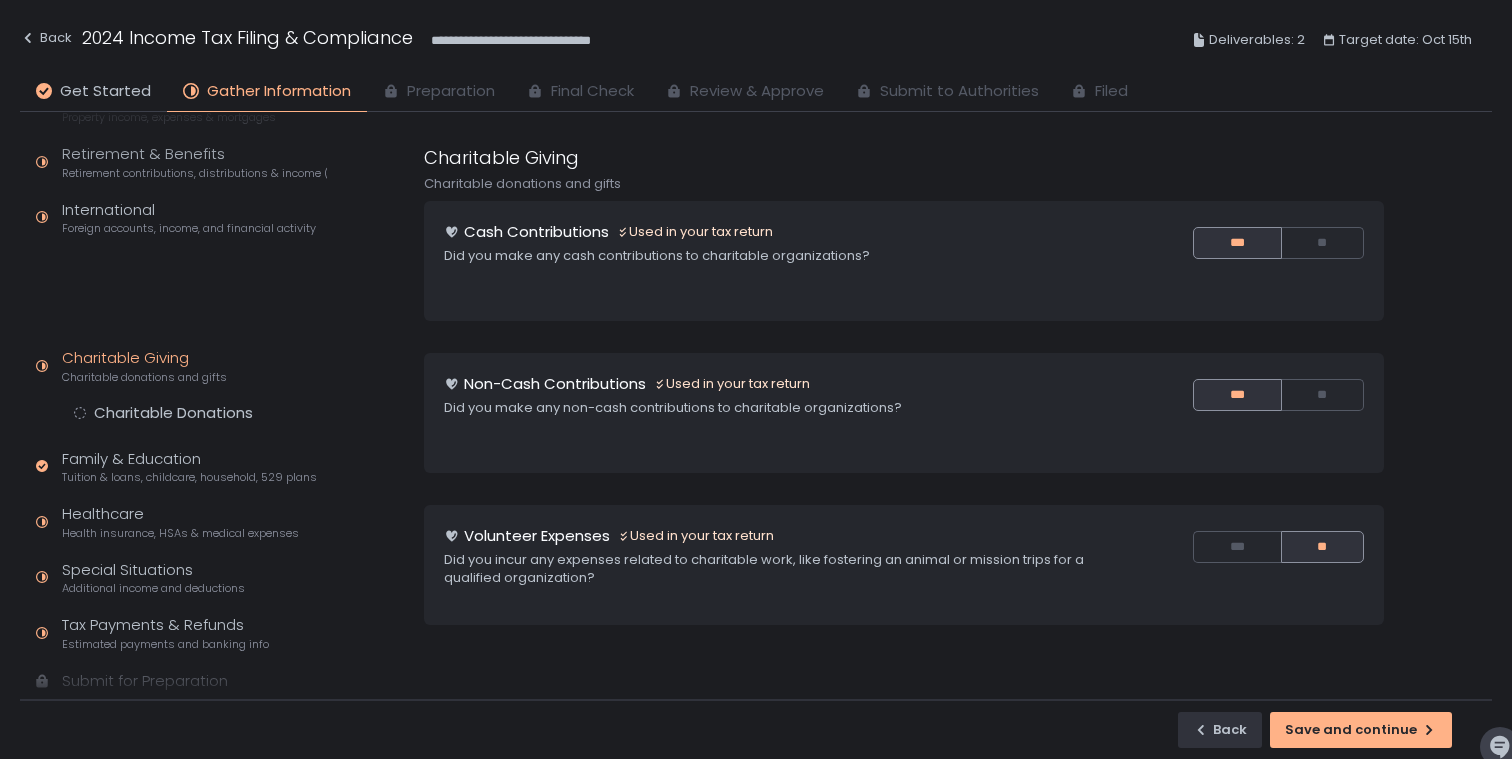 scroll, scrollTop: 229, scrollLeft: 0, axis: vertical 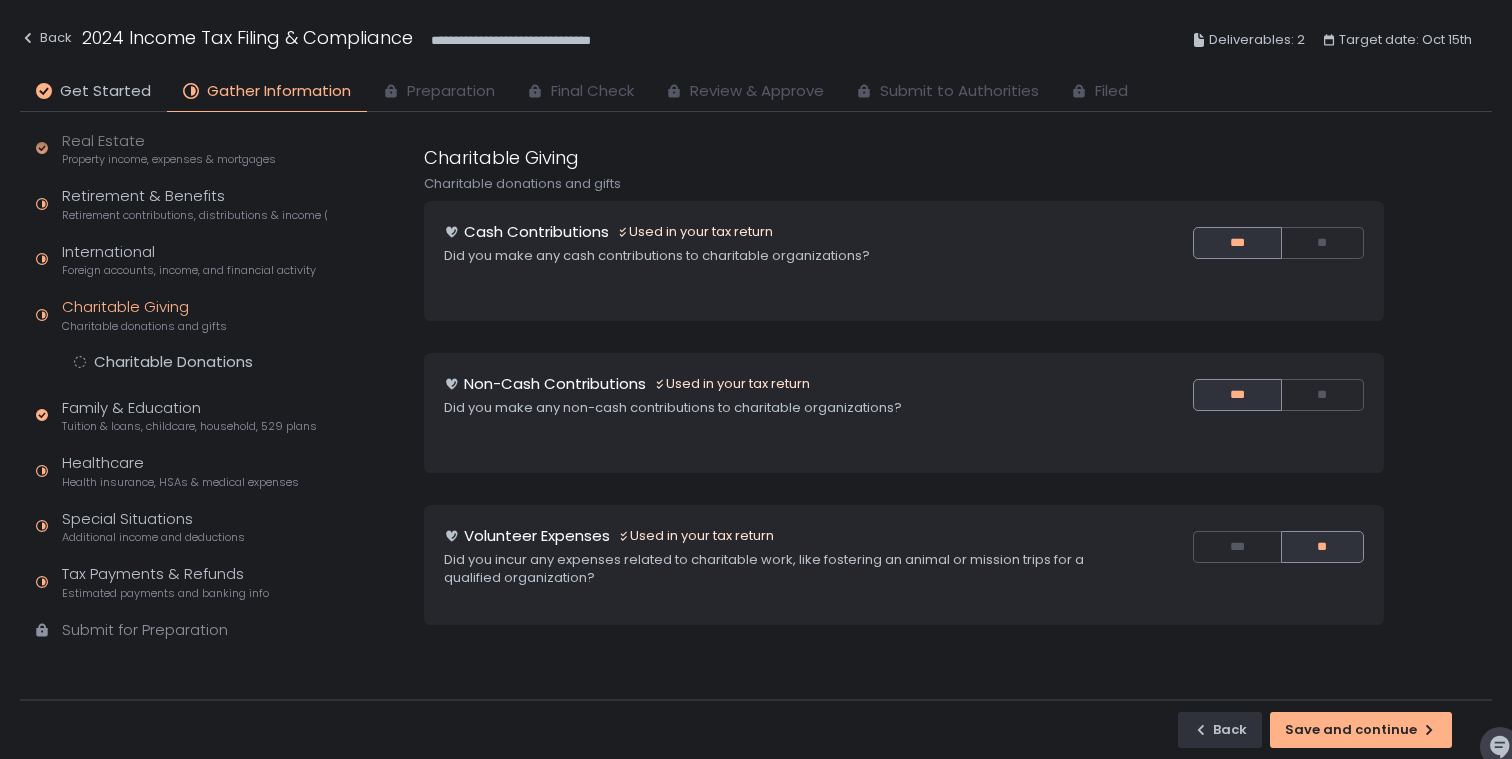 click on "Quick Assessment Tax Profile Contact info, residence, and dependents Employment Employee and self-employed income (W-2s) Investments Interest, dividends, capital gains, crypto, equity (1099s, K-1s) Real Estate Property income, expenses & mortgages Retirement & Benefits Retirement contributions, distributions & income (1099-R, 5498) International Foreign accounts, income, and financial activity Charitable Giving Charitable donations and gifts Charitable Donations Family & Education Tuition & loans, childcare, household, 529 plans Healthcare Health insurance, HSAs & medical expenses Special Situations Additional income and deductions Tax Payments & Refunds Estimated payments and banking info Submit for Preparation" 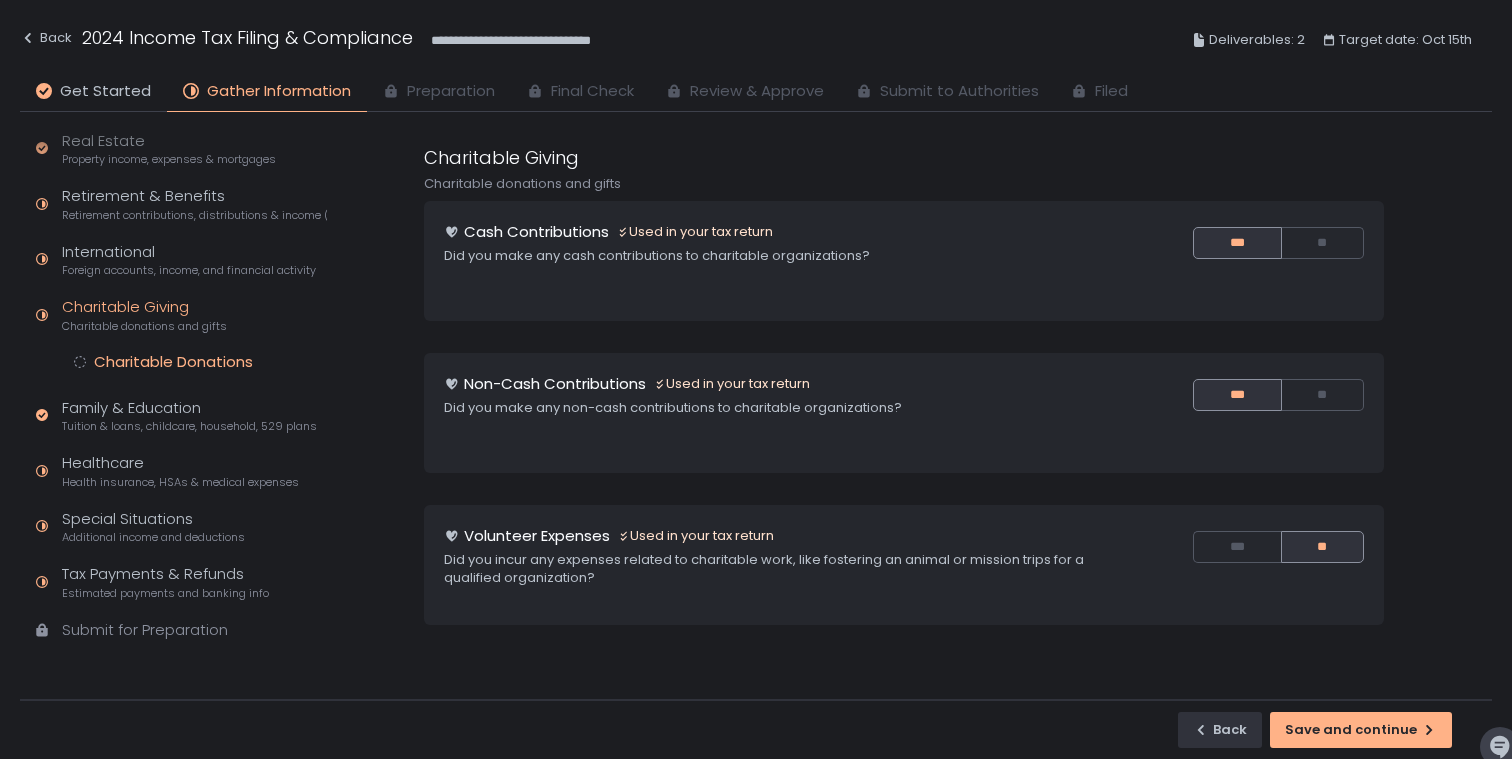 click on "Charitable Donations" 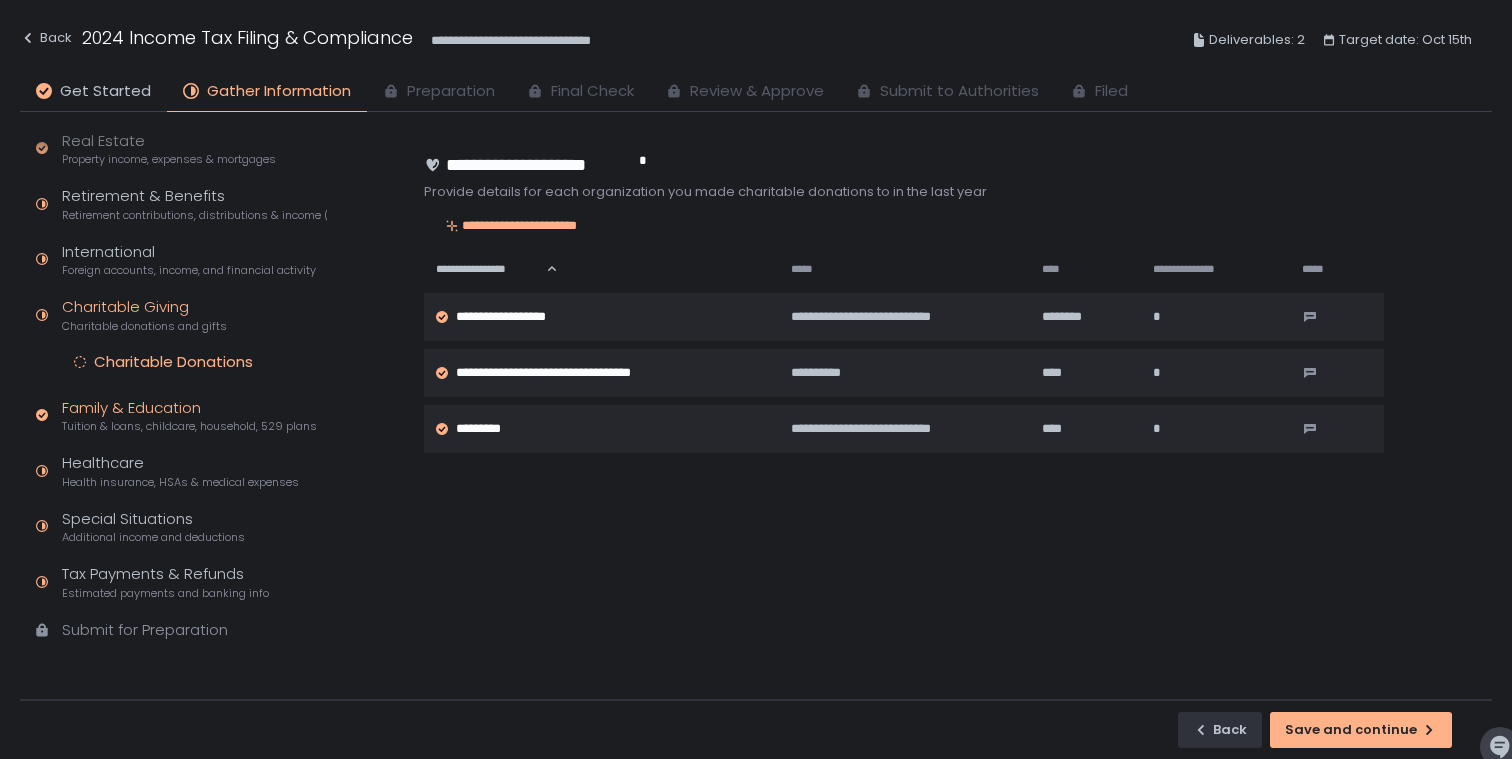 click on "Family & Education Tuition & loans, childcare, household, 529 plans" 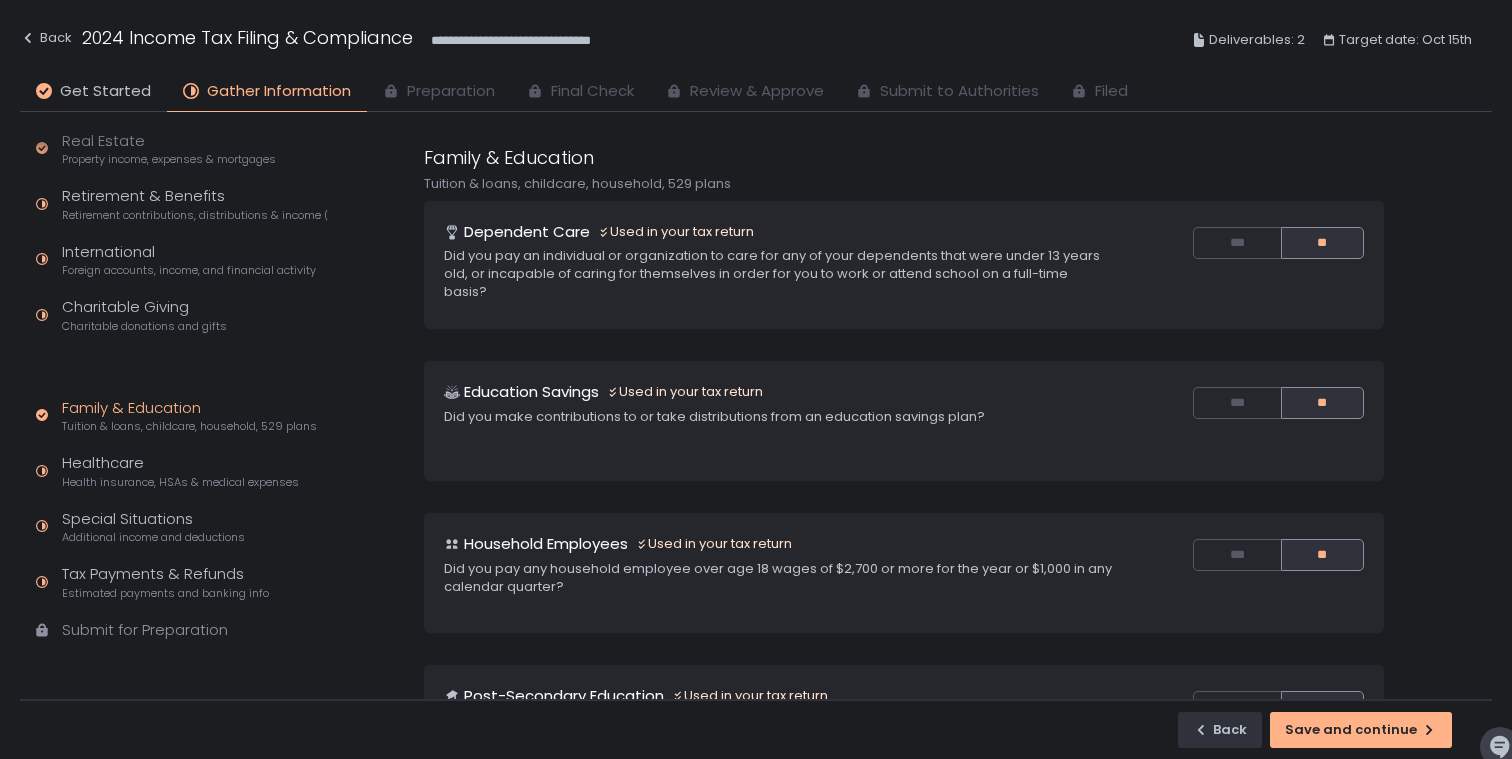 scroll, scrollTop: 184, scrollLeft: 0, axis: vertical 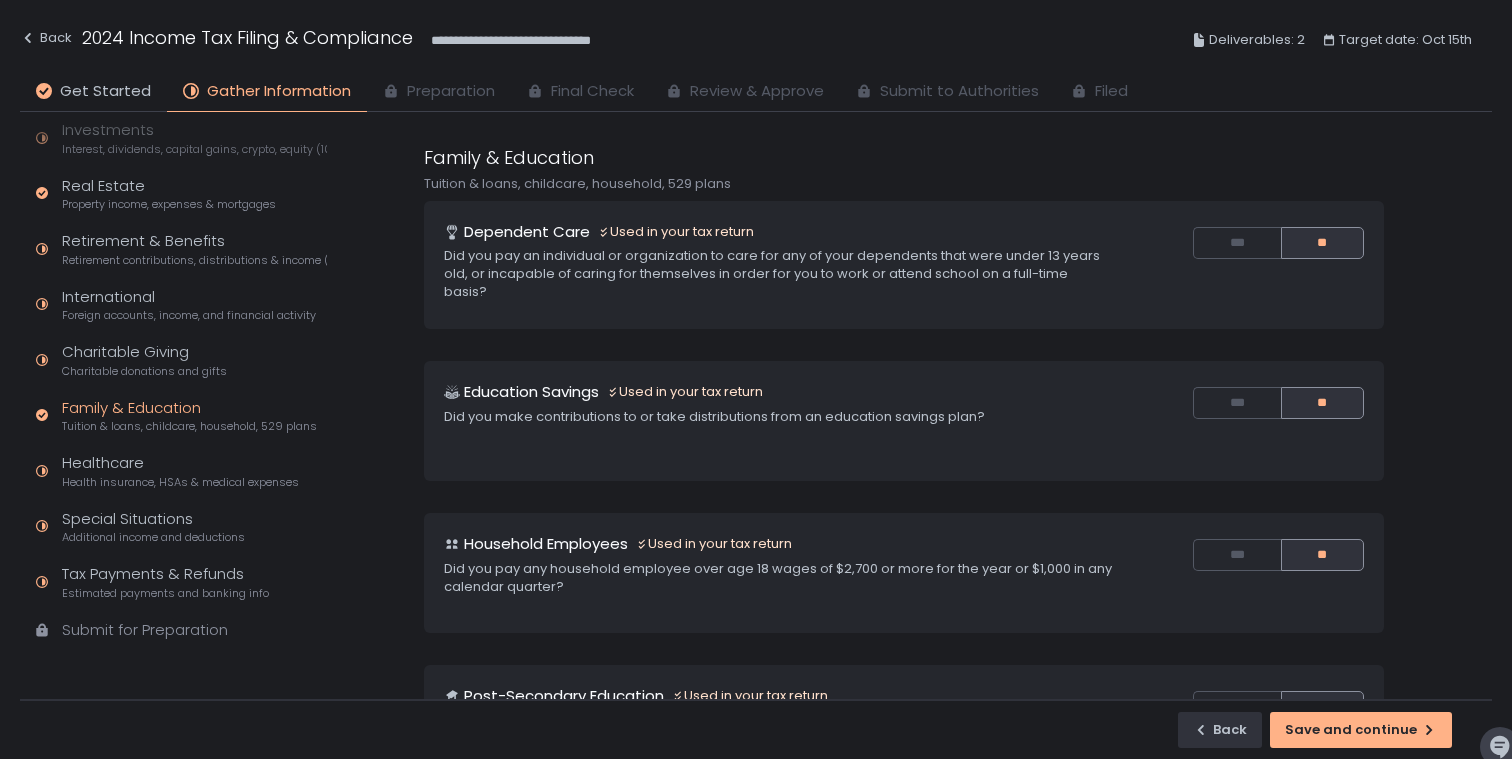 click on "**********" at bounding box center [756, 40] 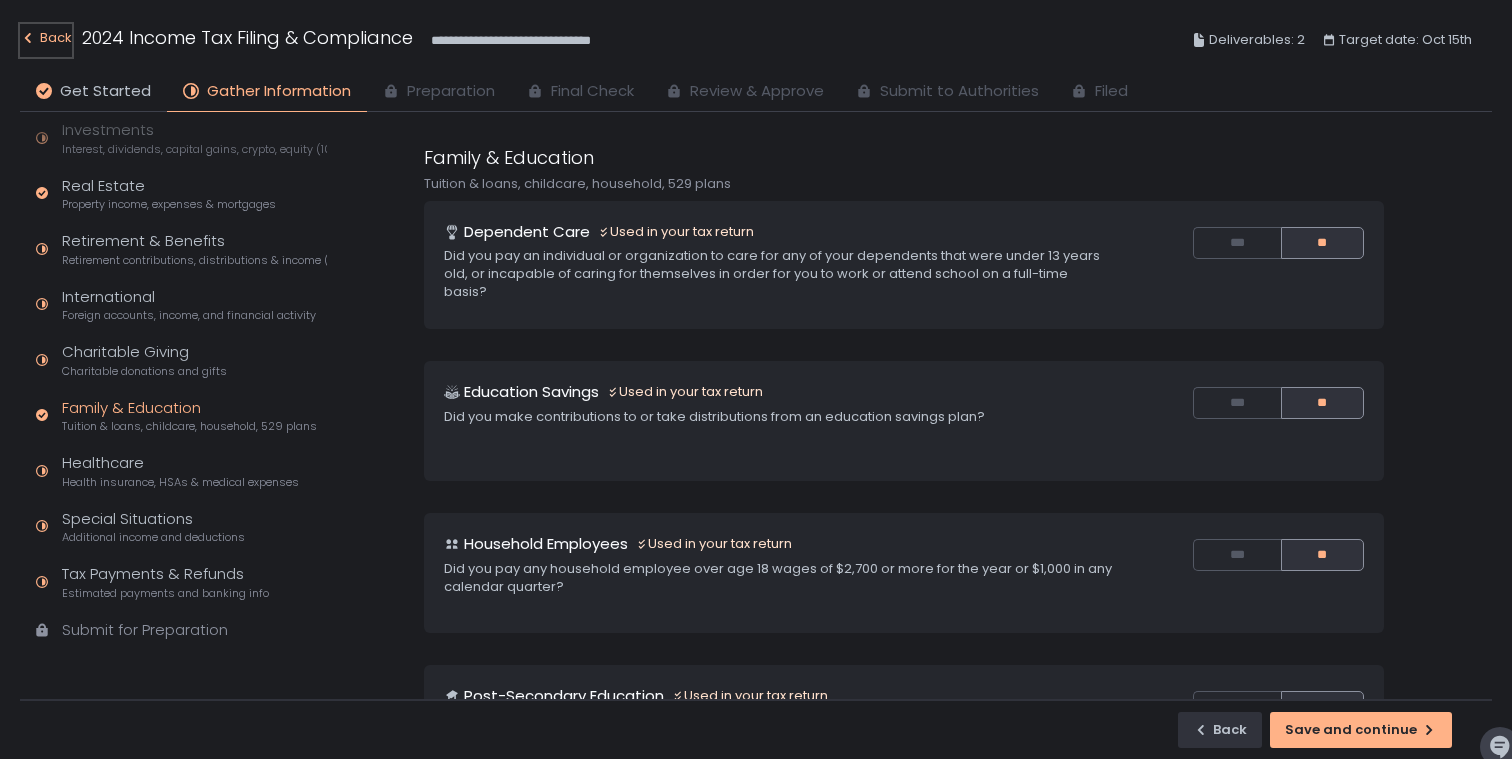 click on "Back" 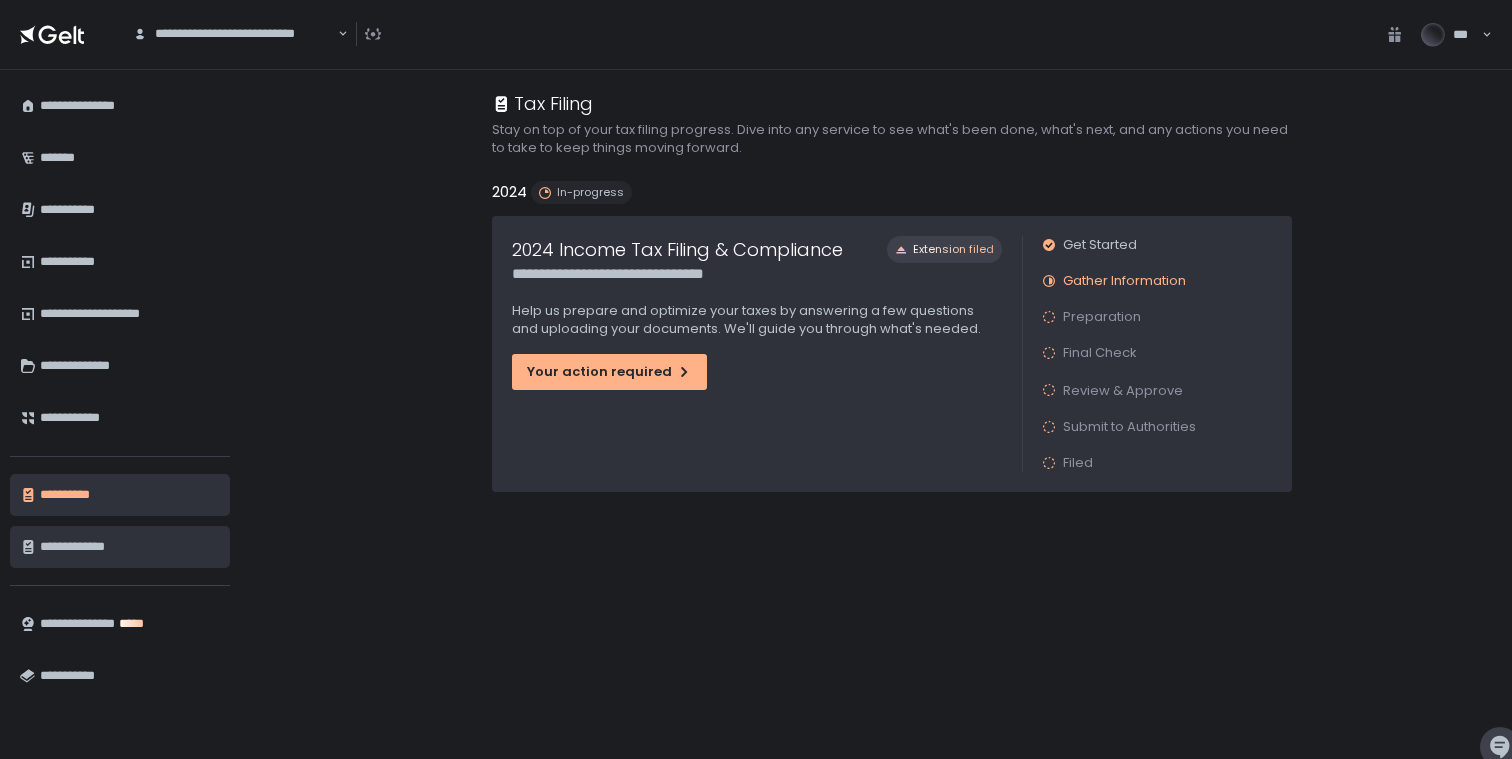 click on "**********" at bounding box center [130, 547] 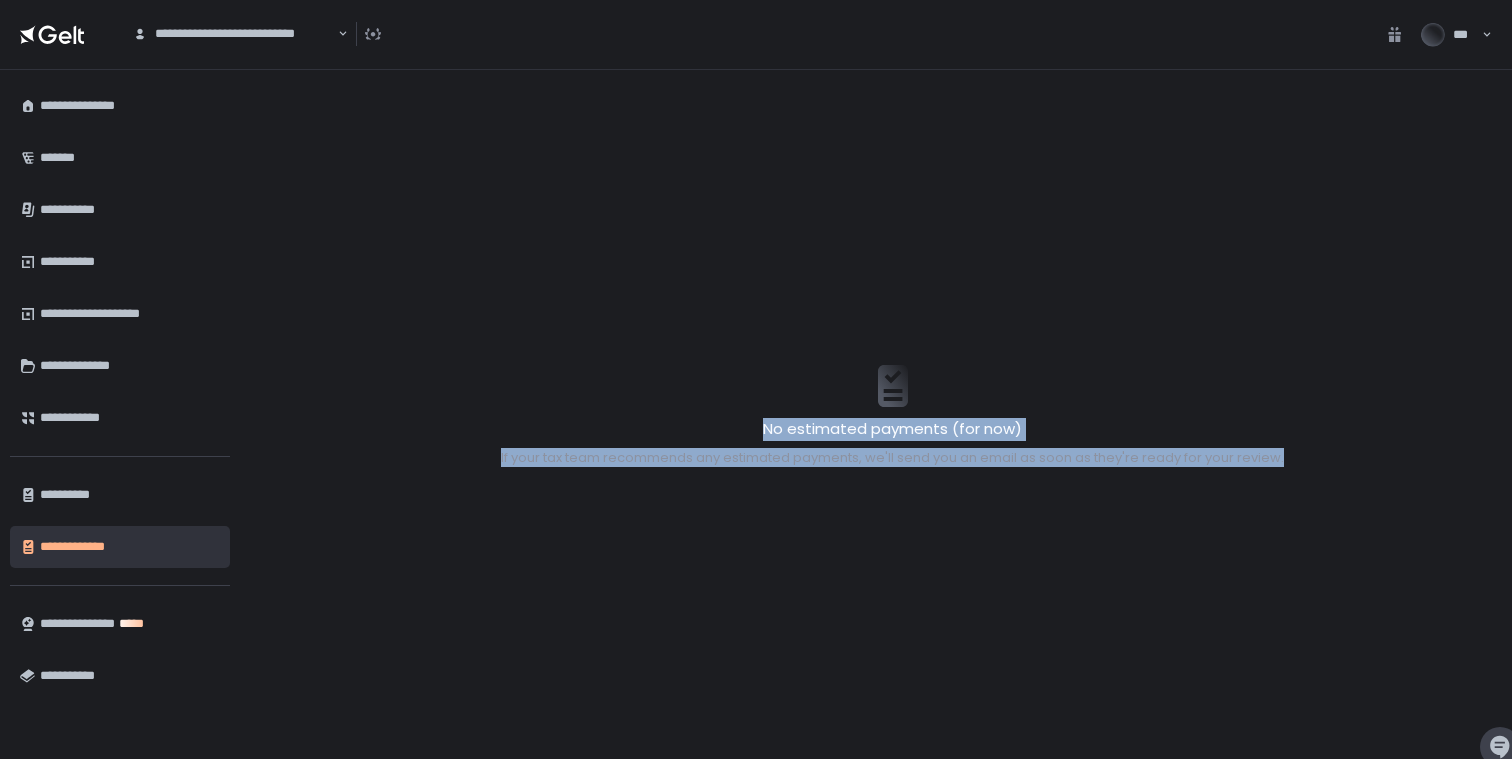 drag, startPoint x: 365, startPoint y: 300, endPoint x: 655, endPoint y: 695, distance: 490.0255 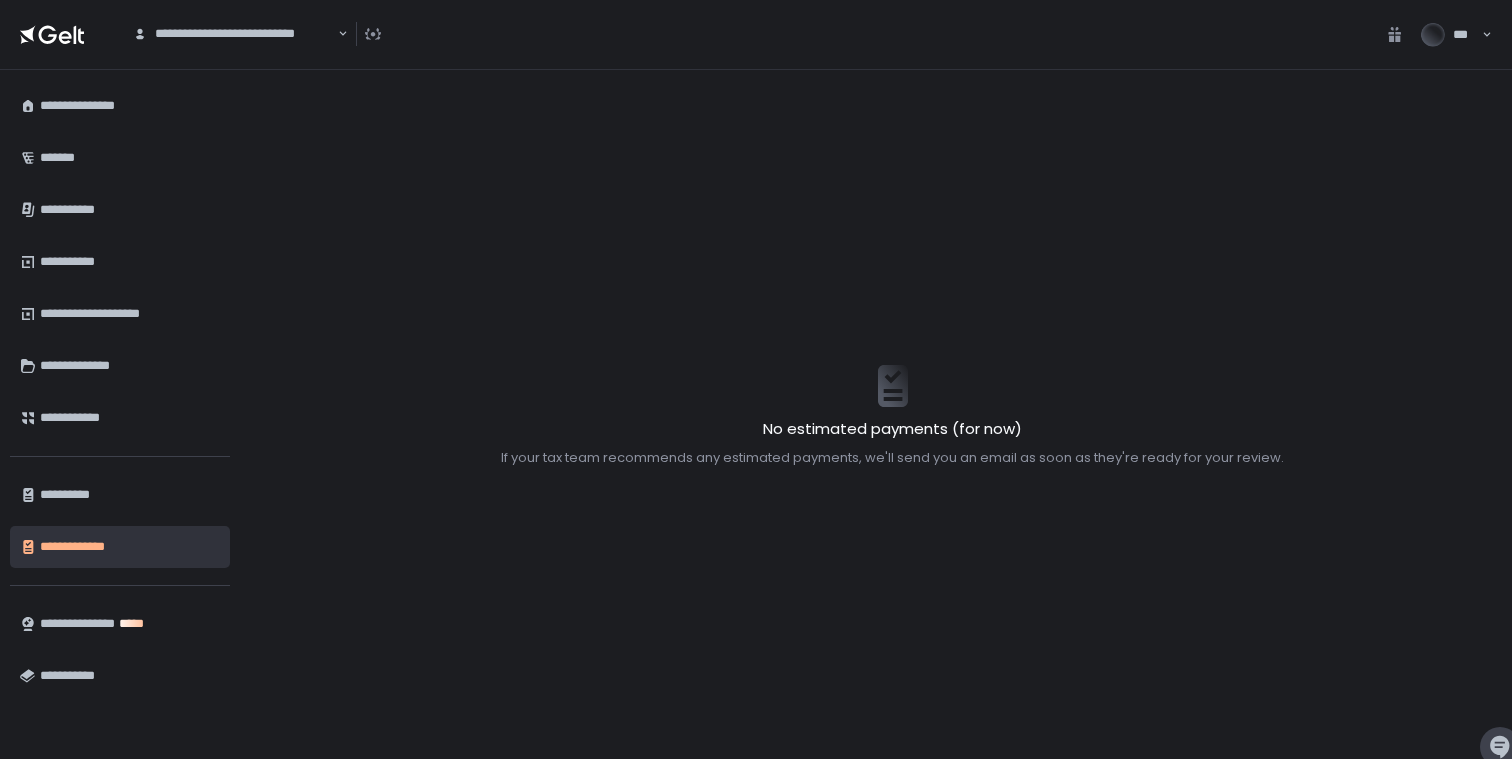 click on "No estimated payments (for now) If your tax team recommends any estimated payments, we'll send you an email as soon as they're ready for your review." at bounding box center [892, 414] 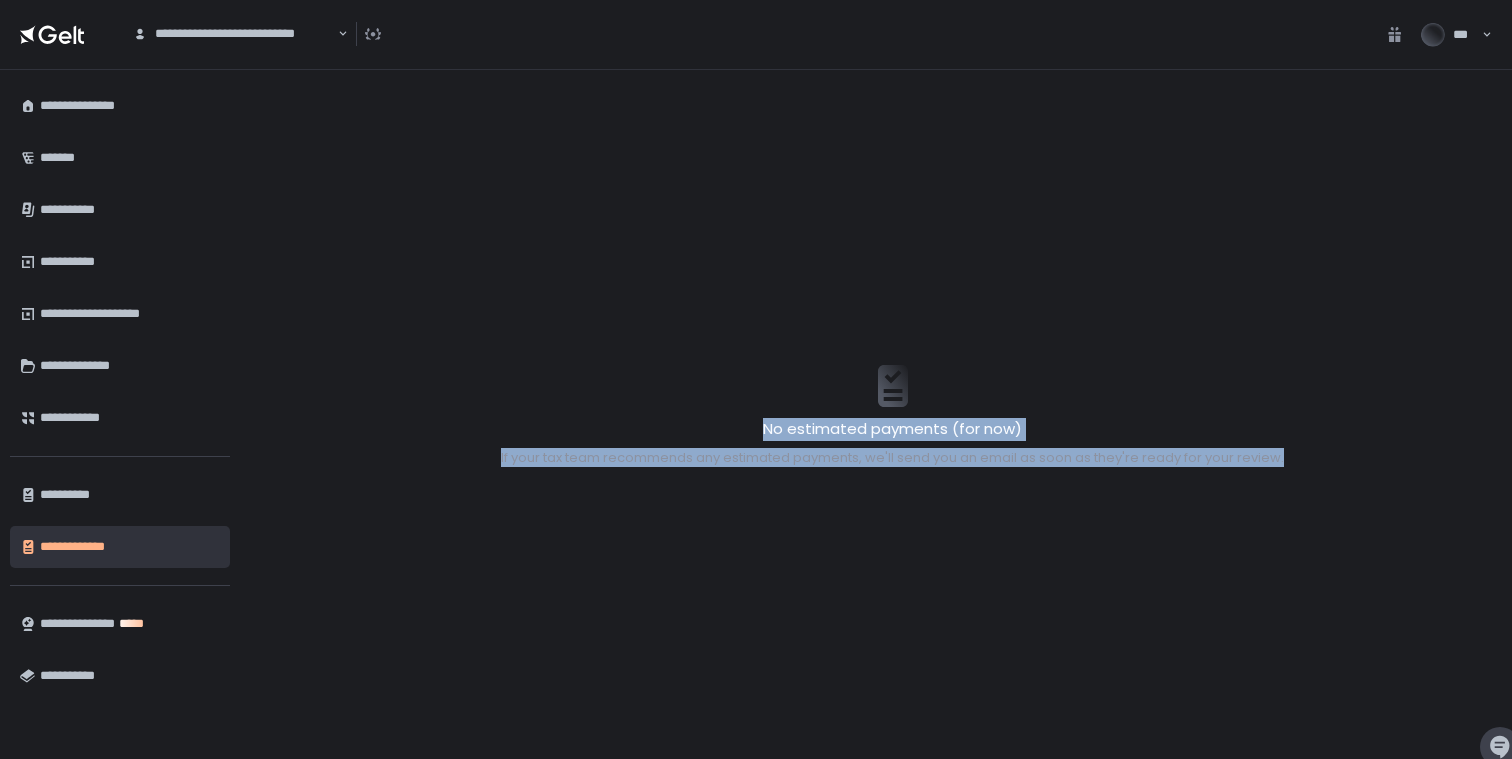 drag, startPoint x: 504, startPoint y: 345, endPoint x: 495, endPoint y: 594, distance: 249.1626 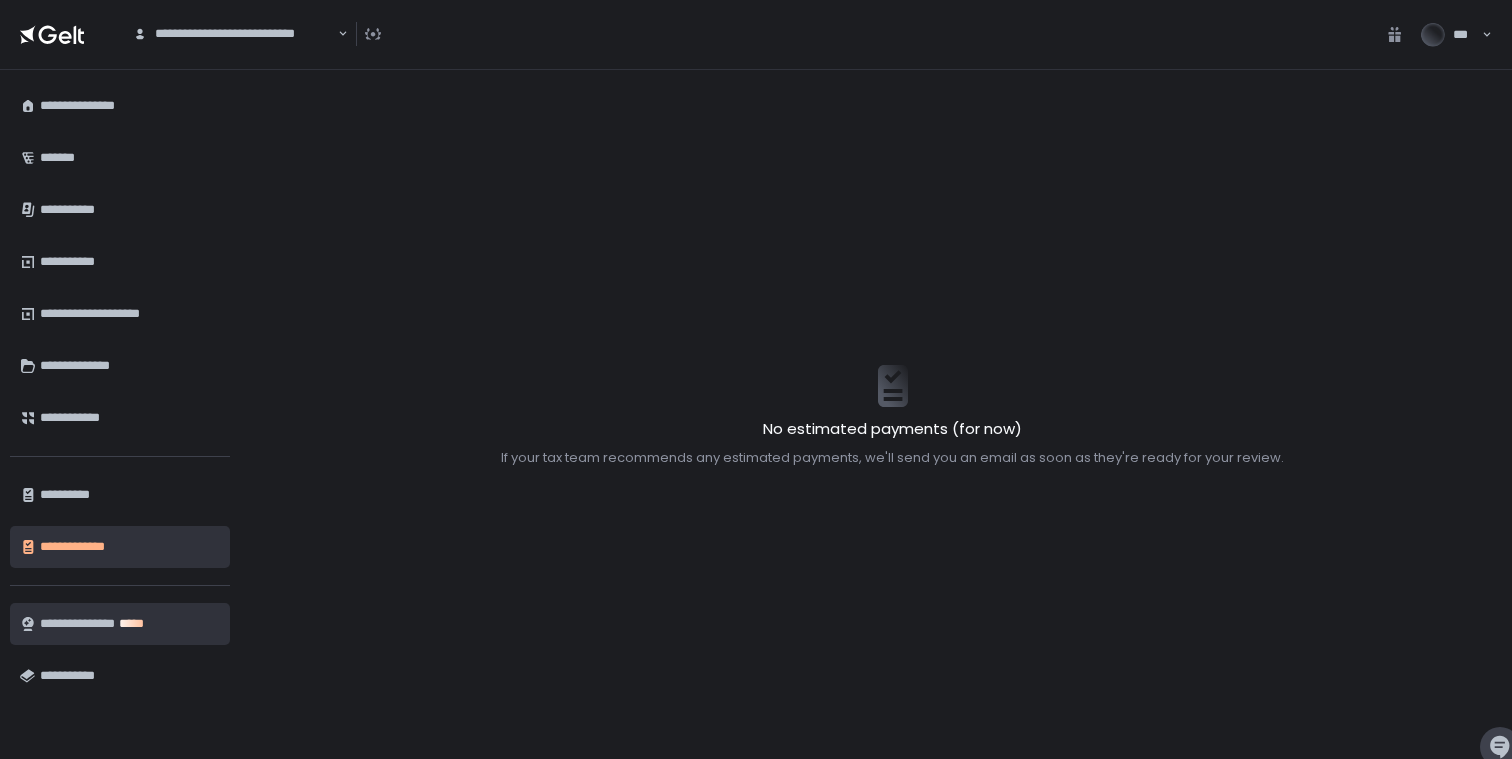 click on "**********" at bounding box center [130, 624] 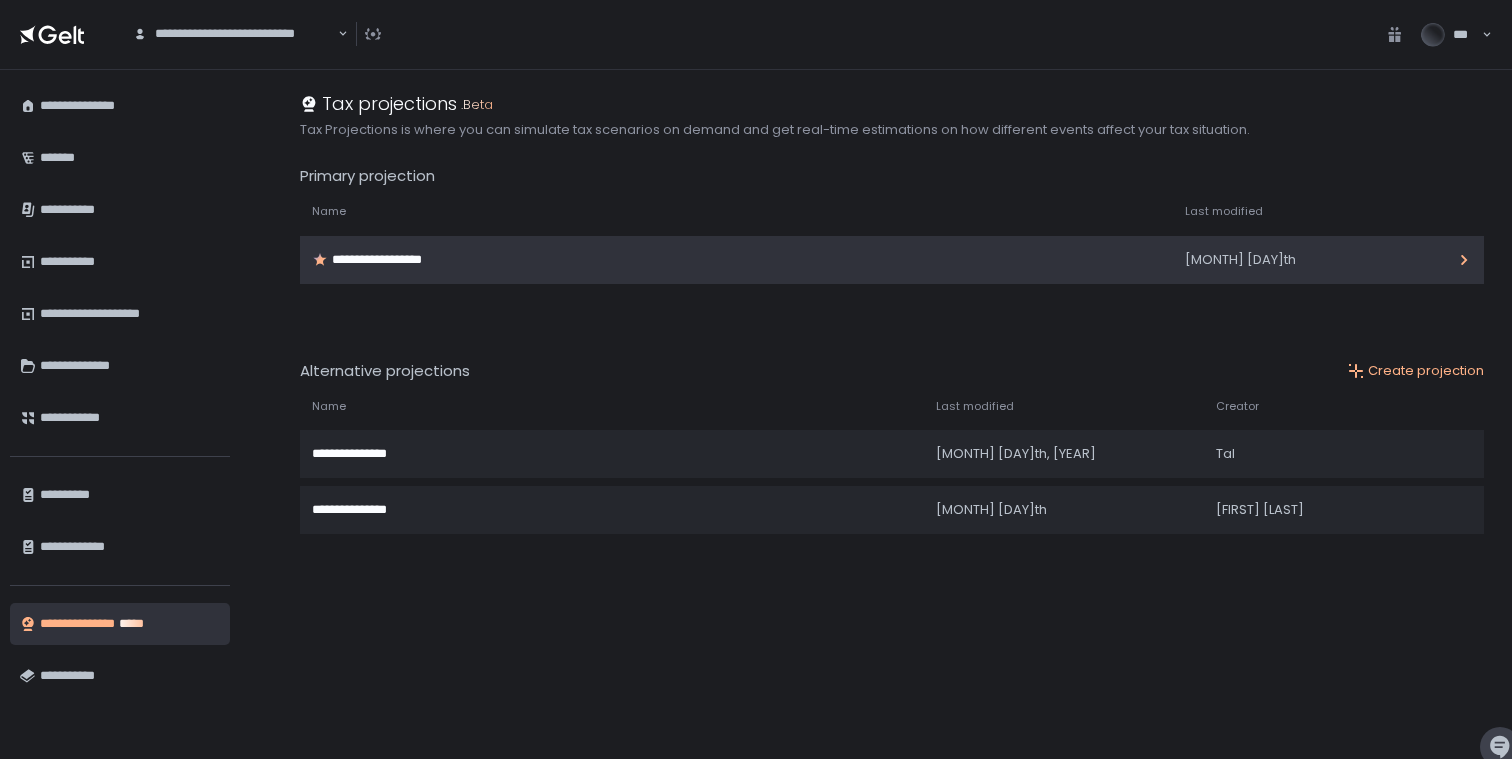 click on "**********" 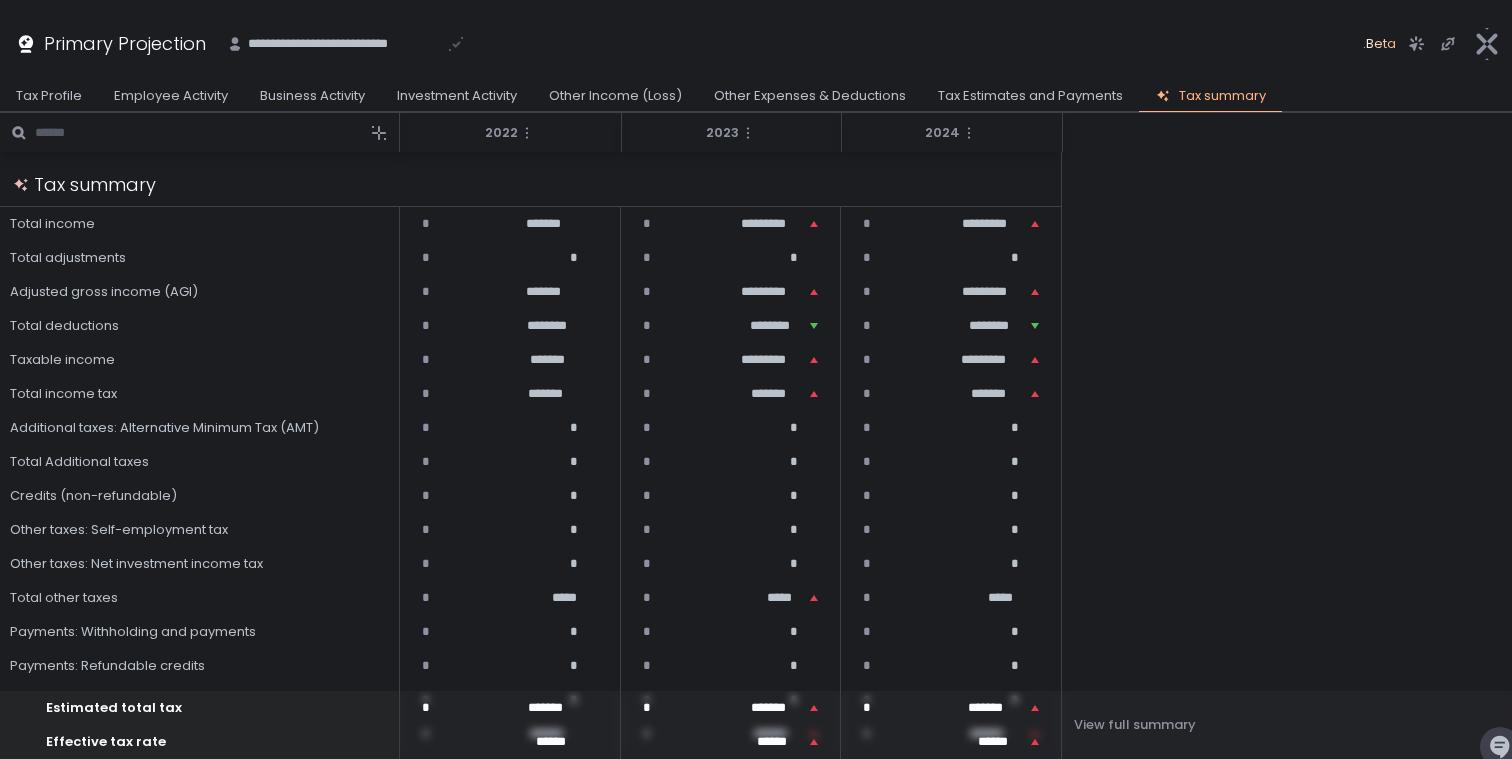 scroll, scrollTop: 1707, scrollLeft: 0, axis: vertical 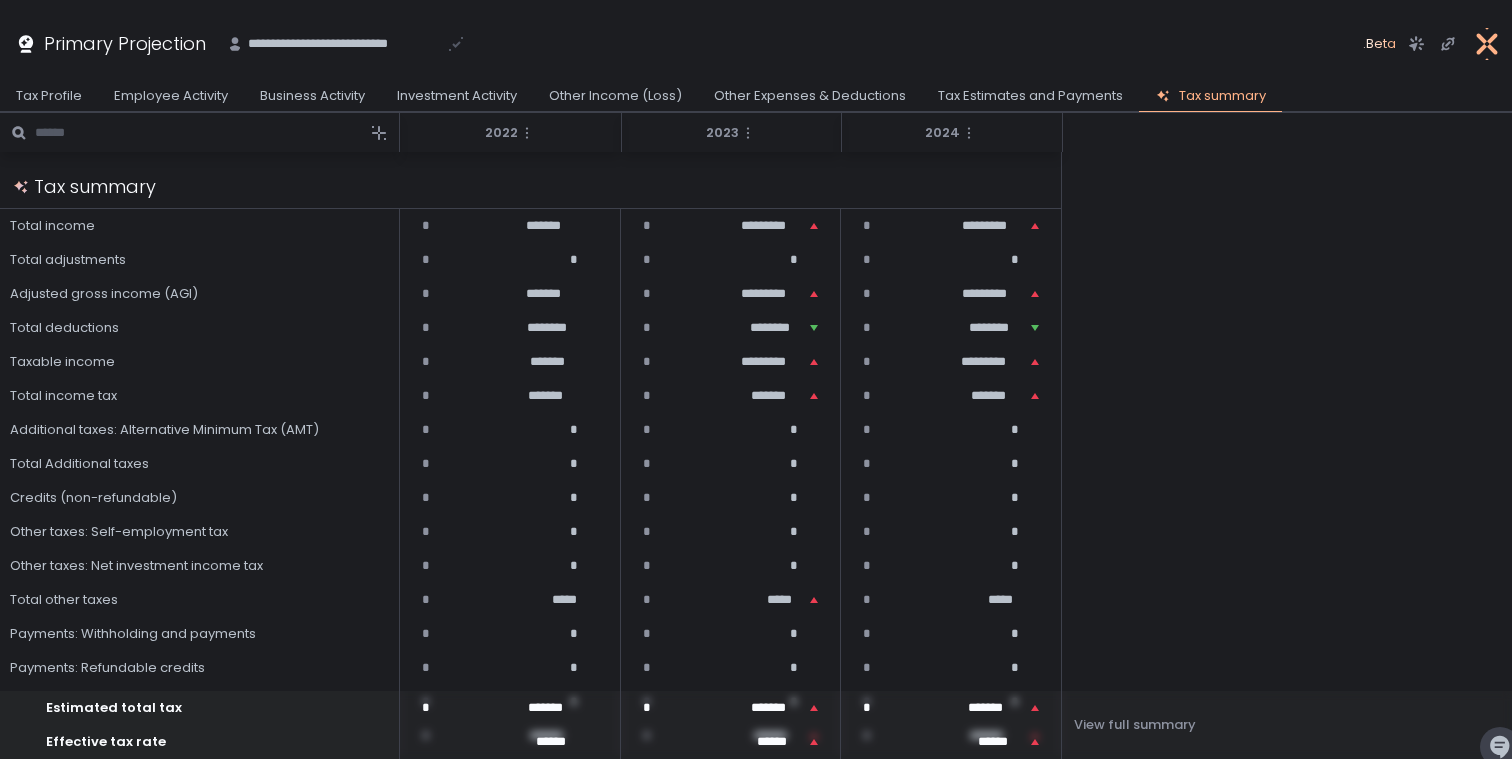 click 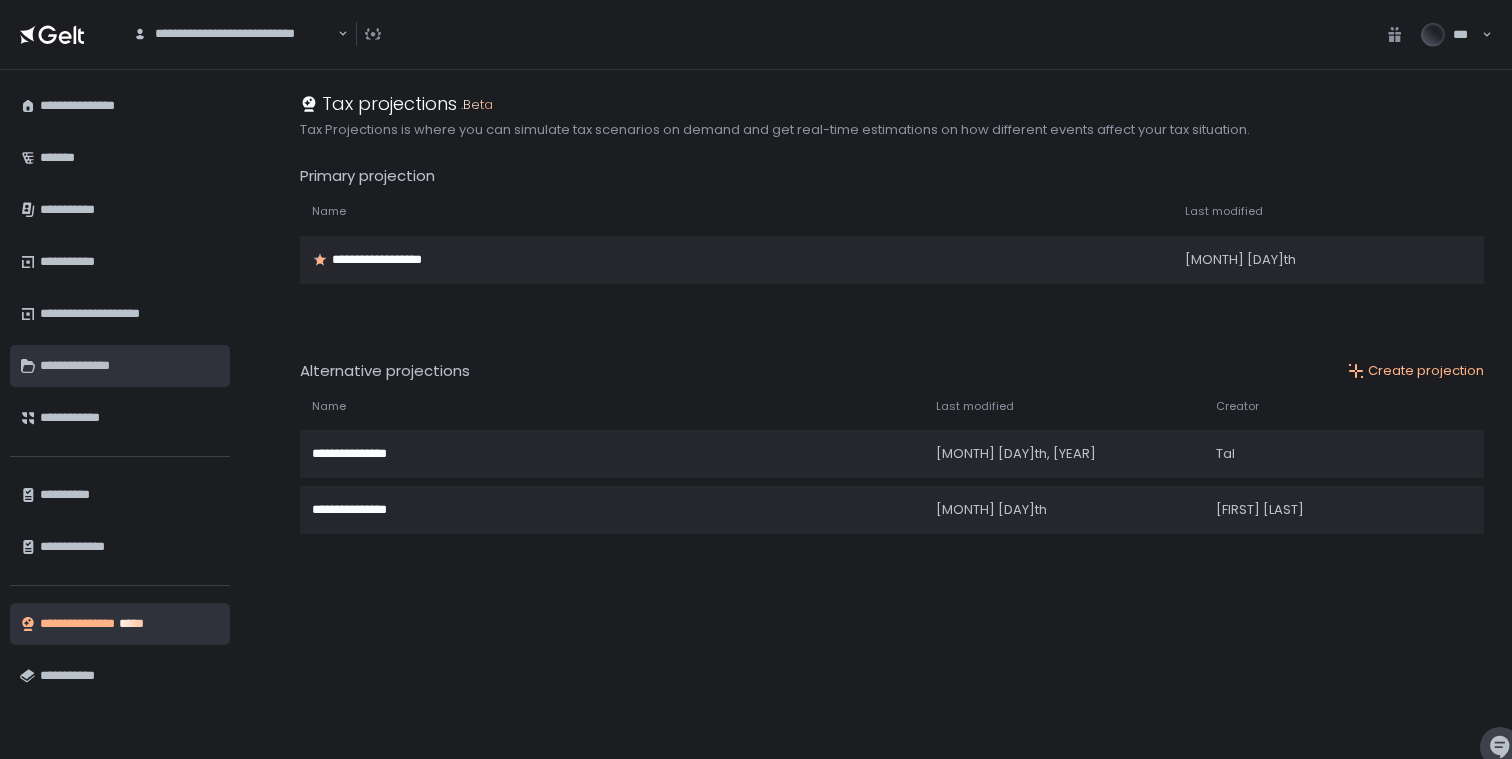 click on "**********" at bounding box center [130, 366] 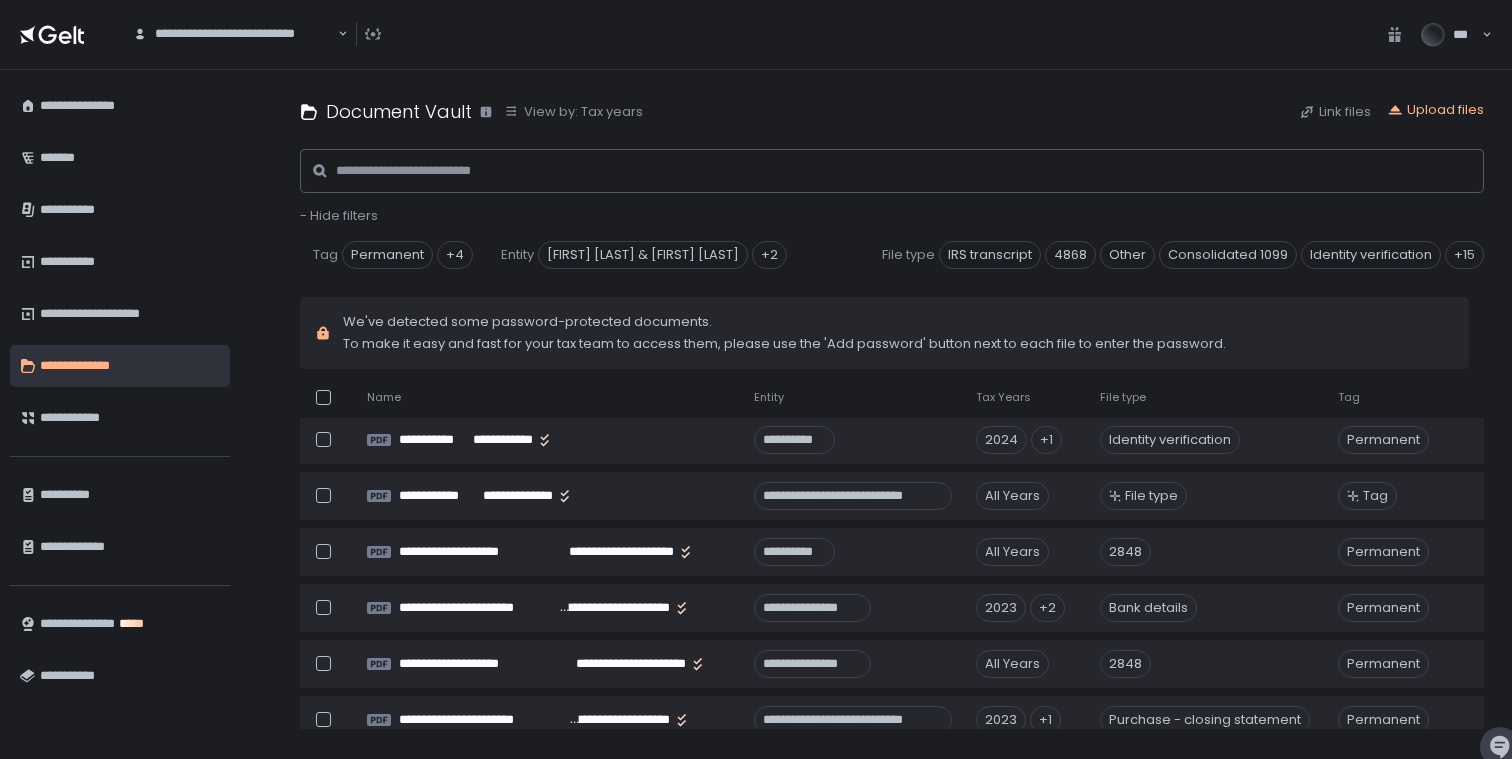 scroll, scrollTop: 0, scrollLeft: 0, axis: both 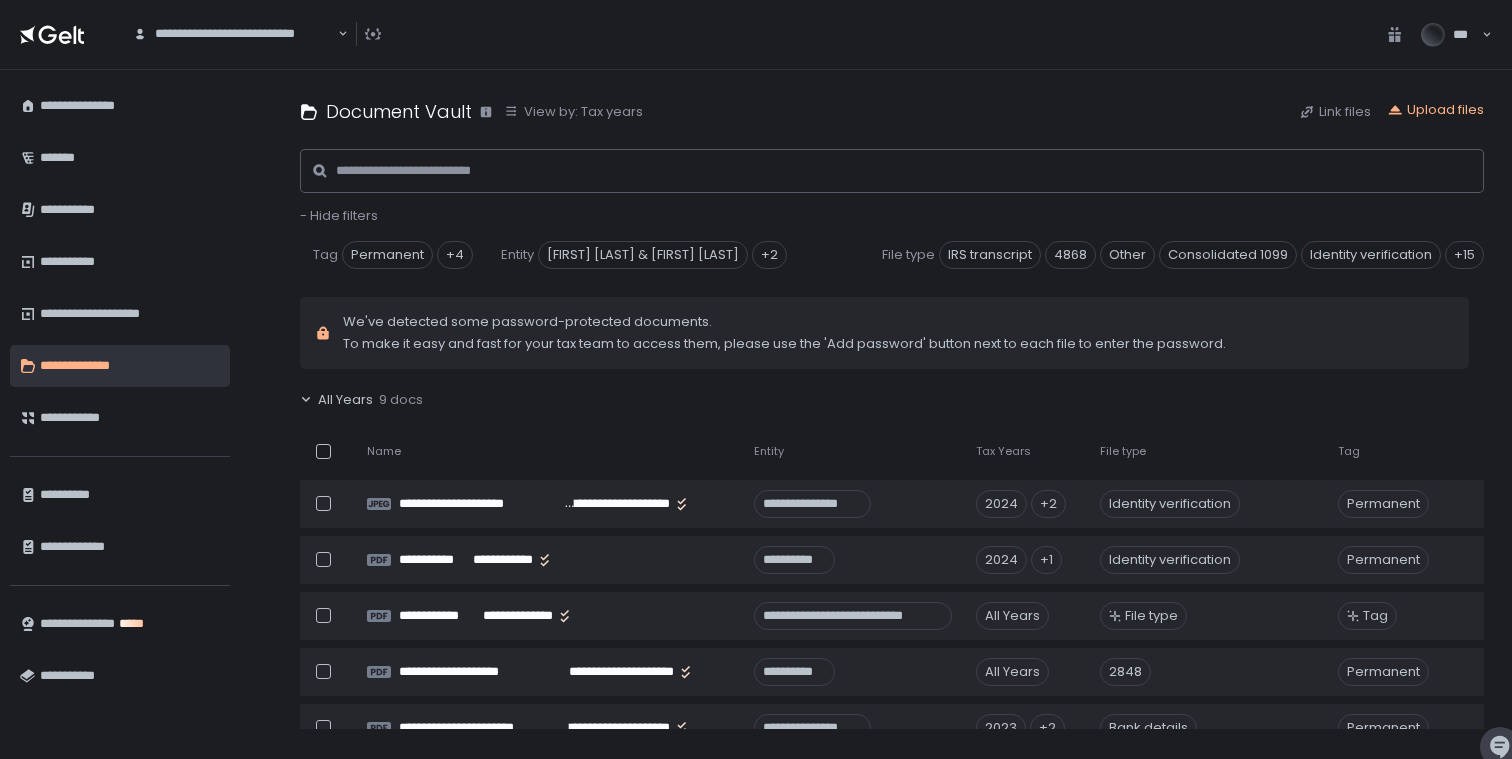 click on "All Years" 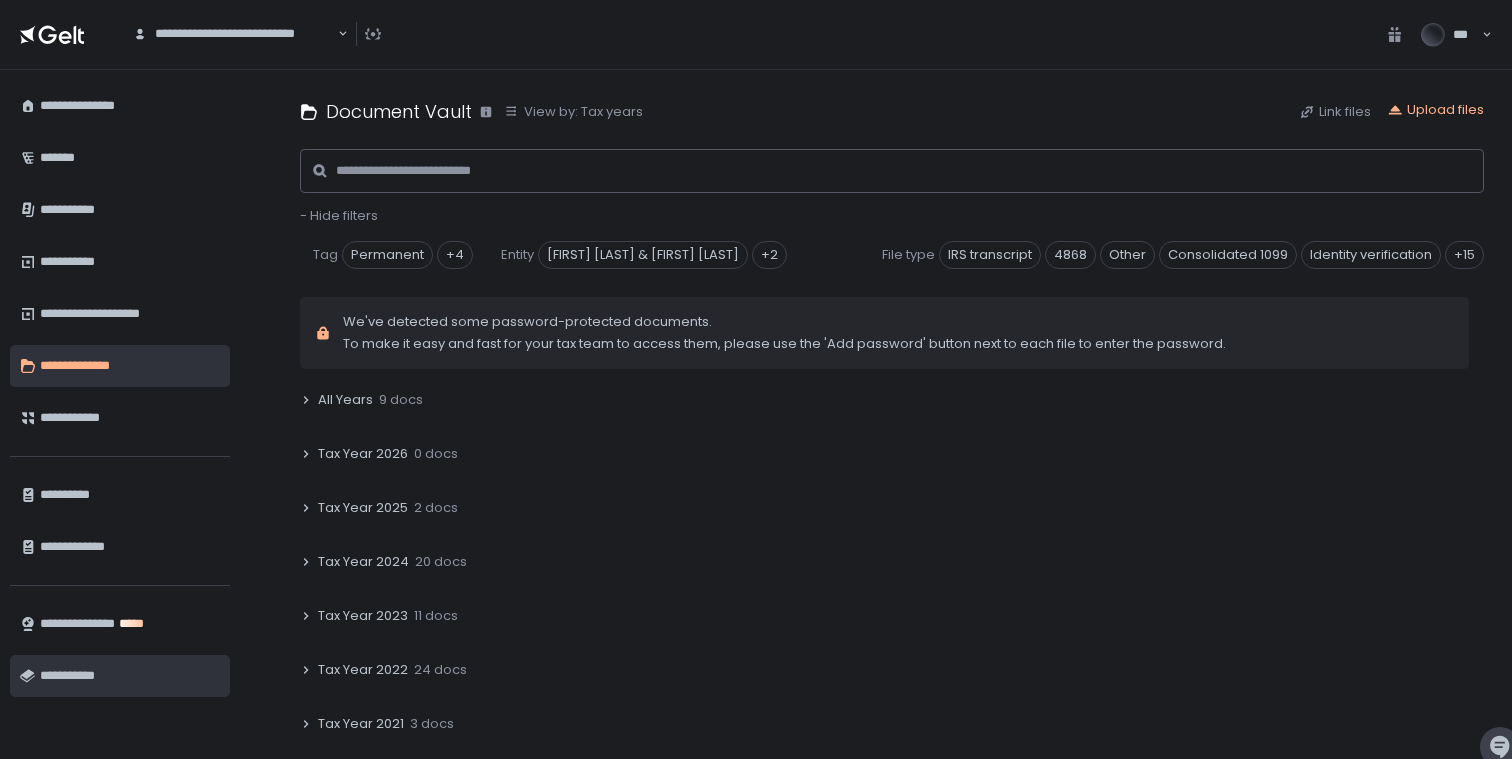click on "**********" at bounding box center [130, 676] 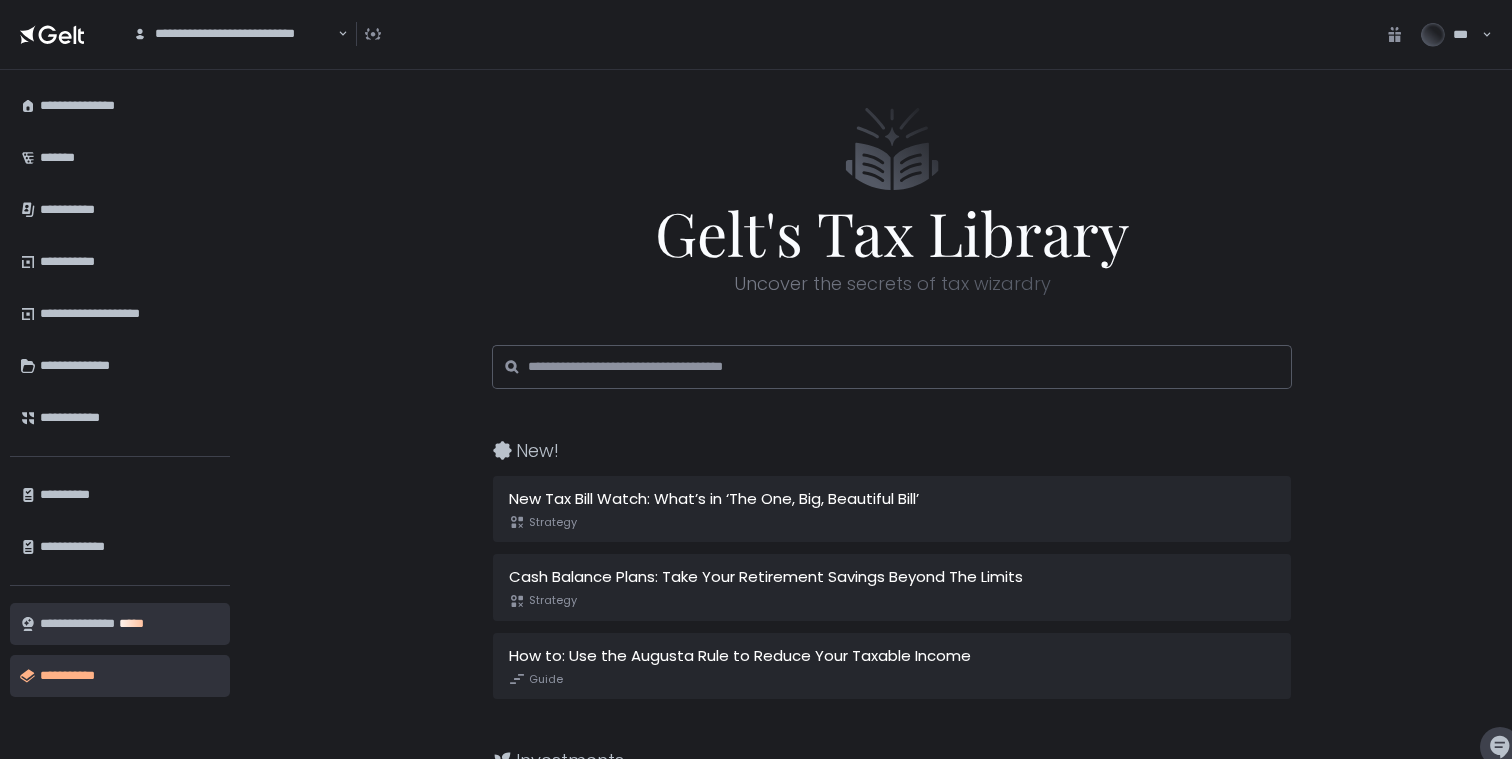 click on "**********" at bounding box center [130, 624] 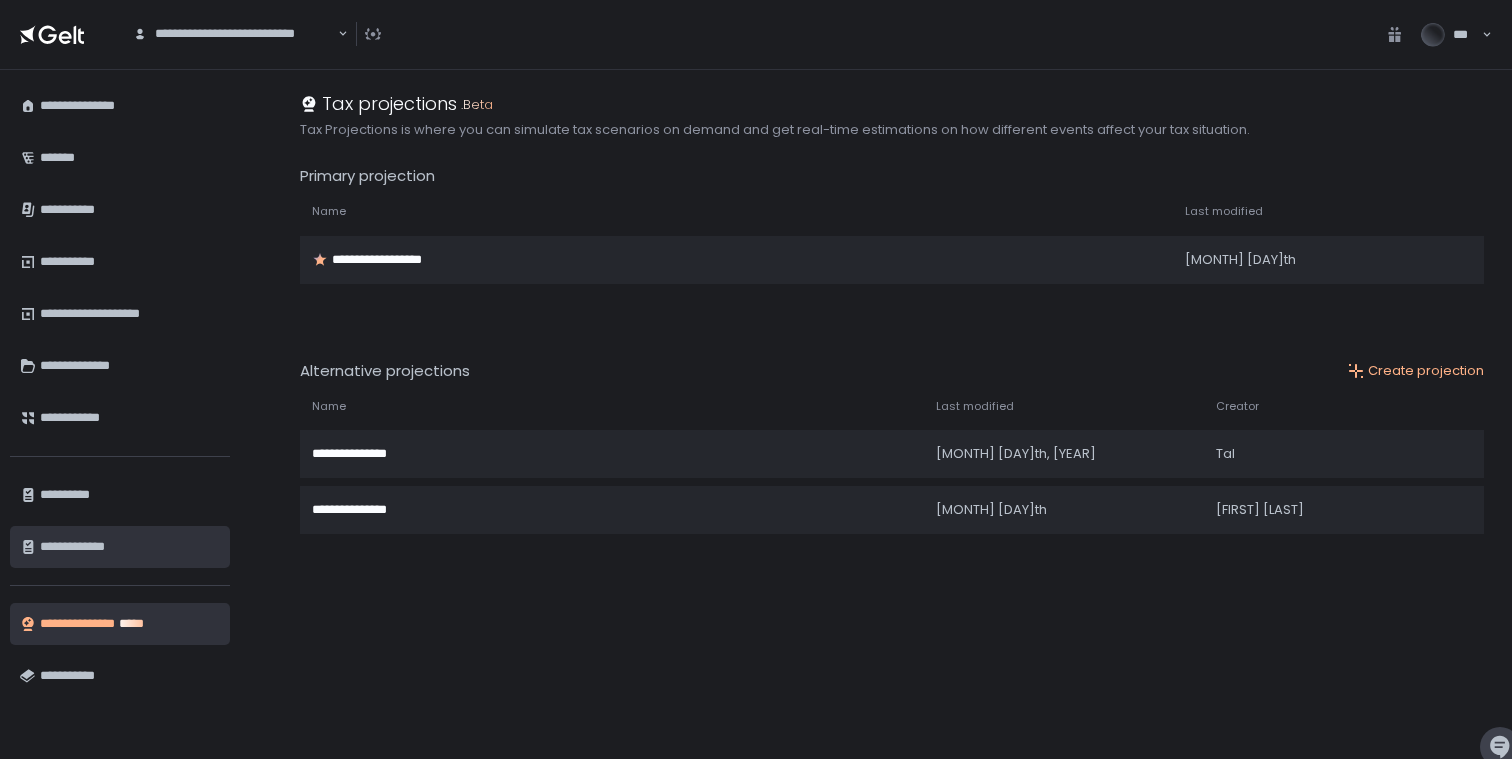click on "**********" at bounding box center (130, 547) 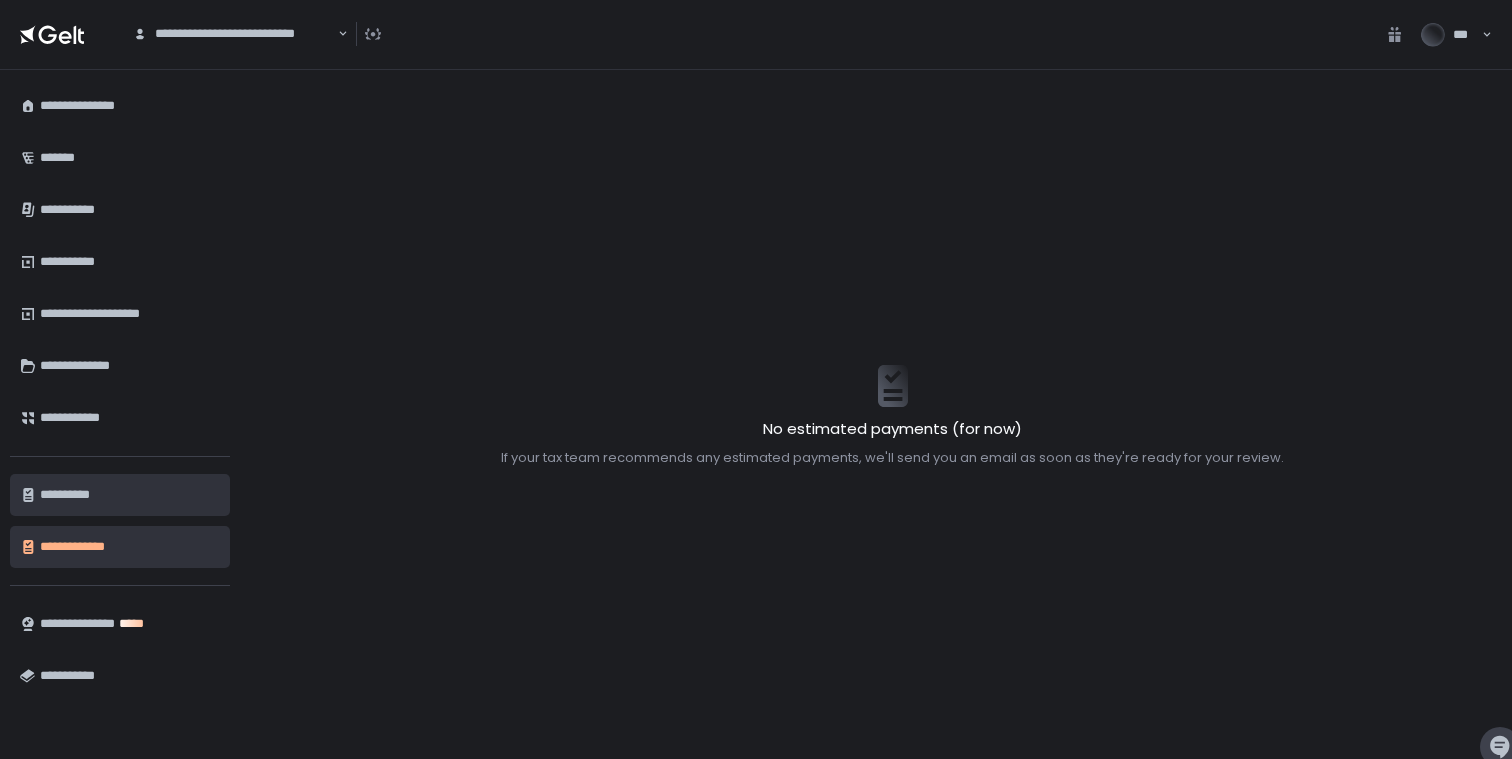click on "**********" at bounding box center (130, 495) 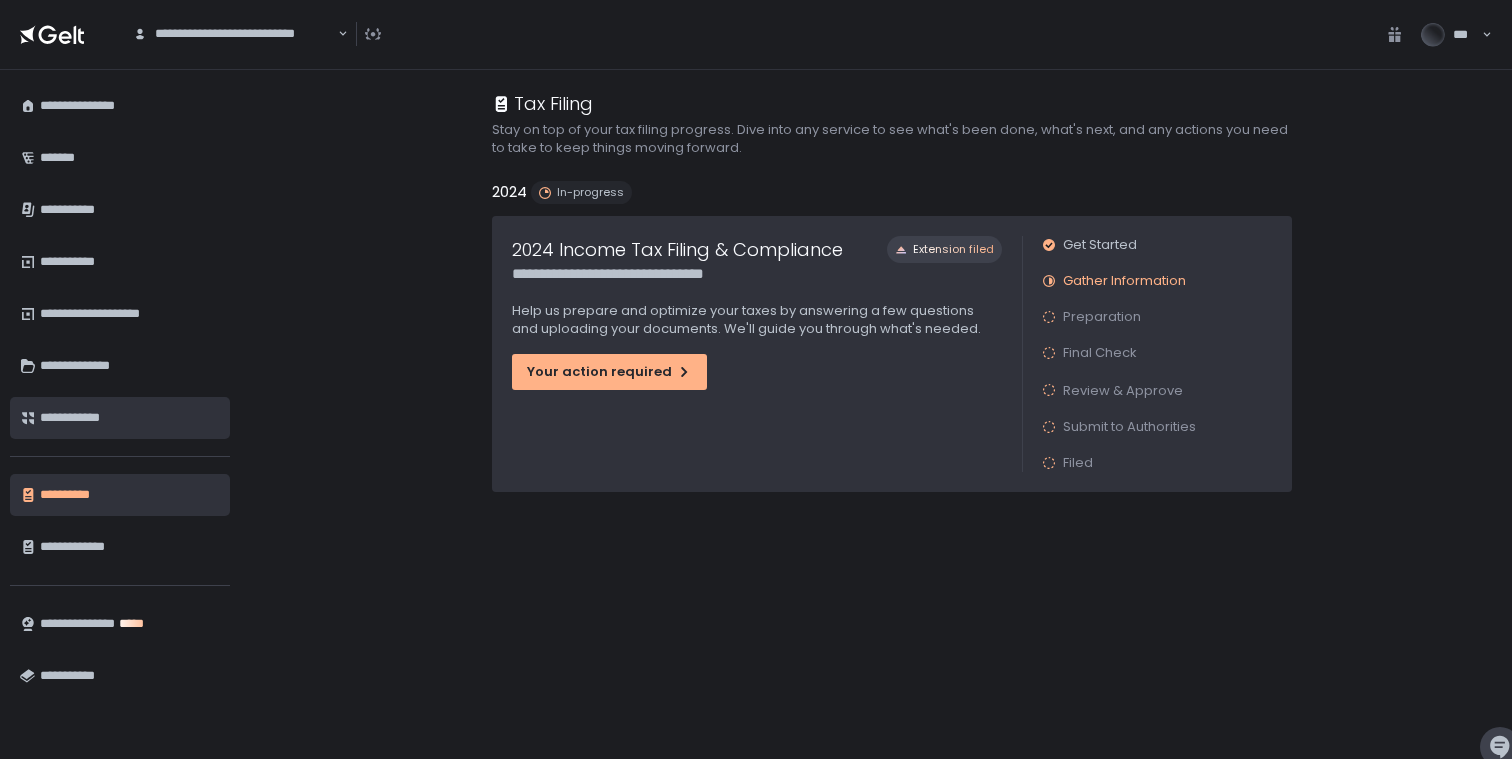 click on "**********" at bounding box center [130, 418] 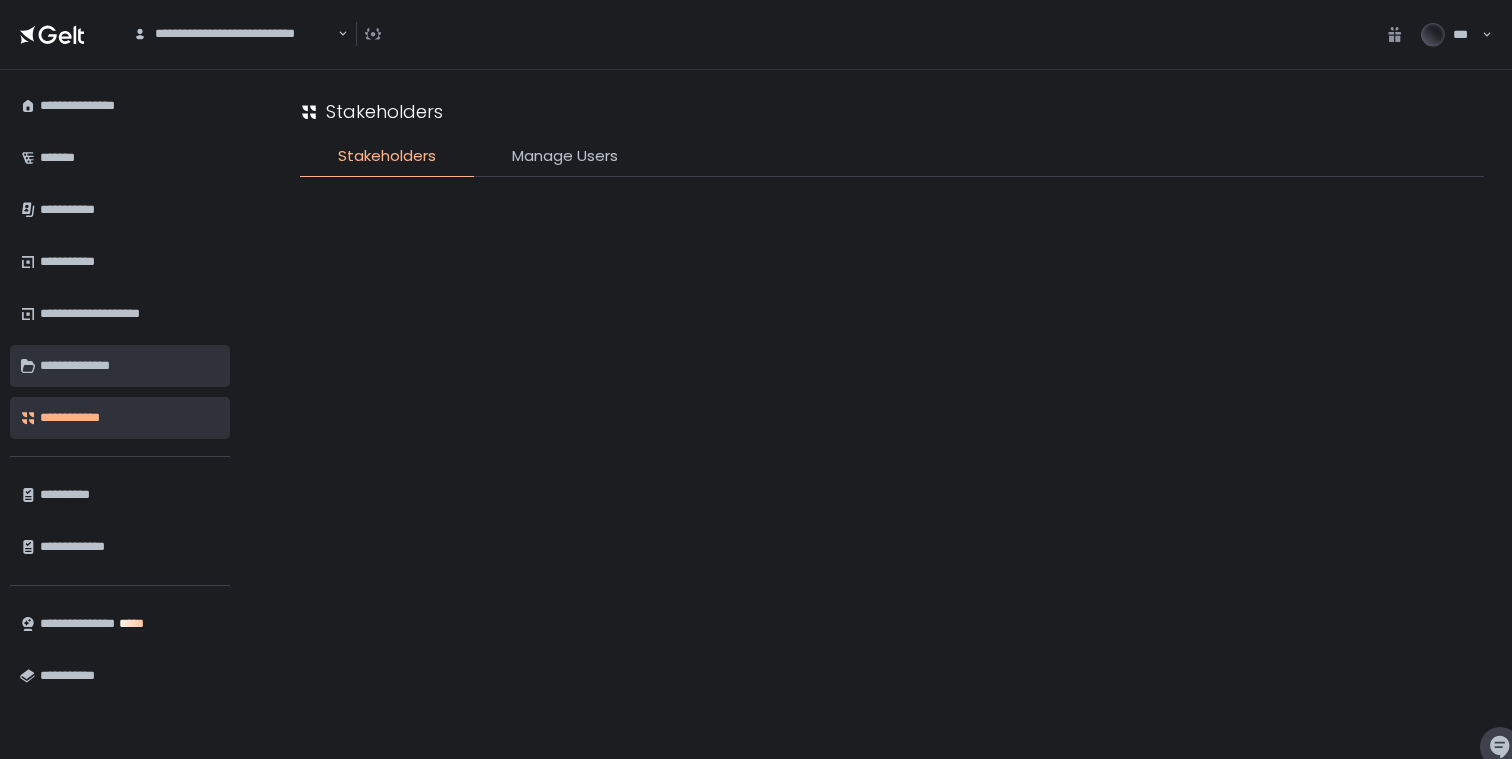 click on "**********" at bounding box center [130, 366] 